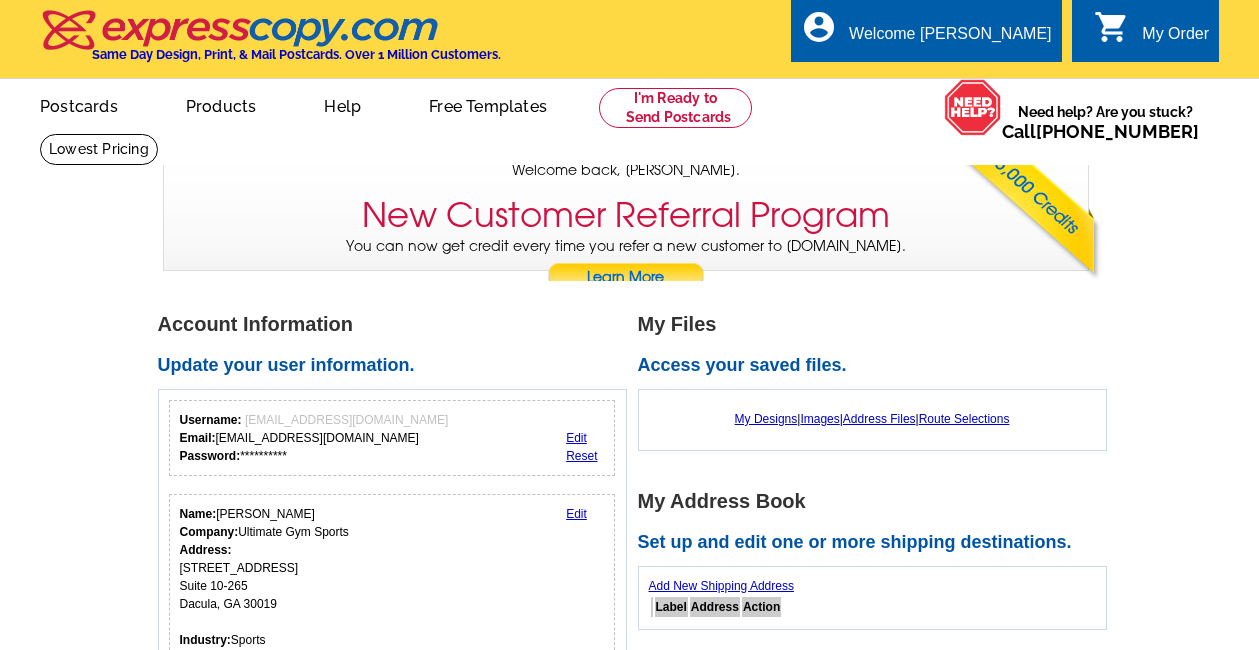 scroll, scrollTop: 0, scrollLeft: 0, axis: both 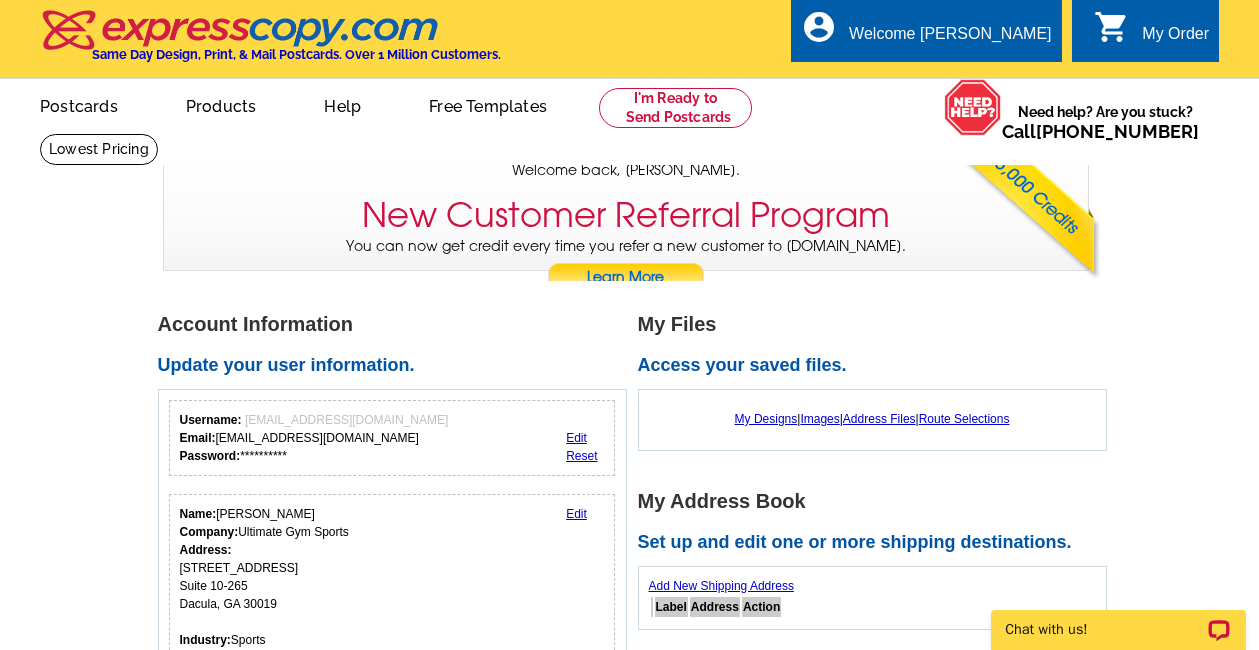 click on "My Order" at bounding box center [1175, 39] 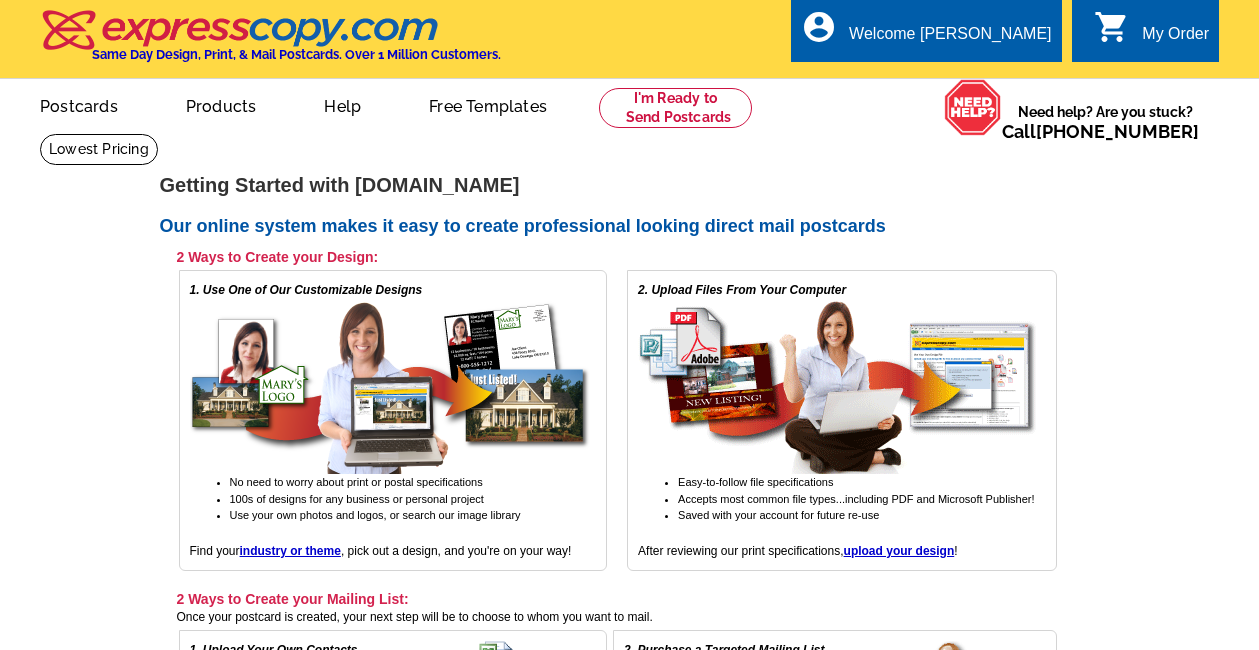 scroll, scrollTop: 0, scrollLeft: 0, axis: both 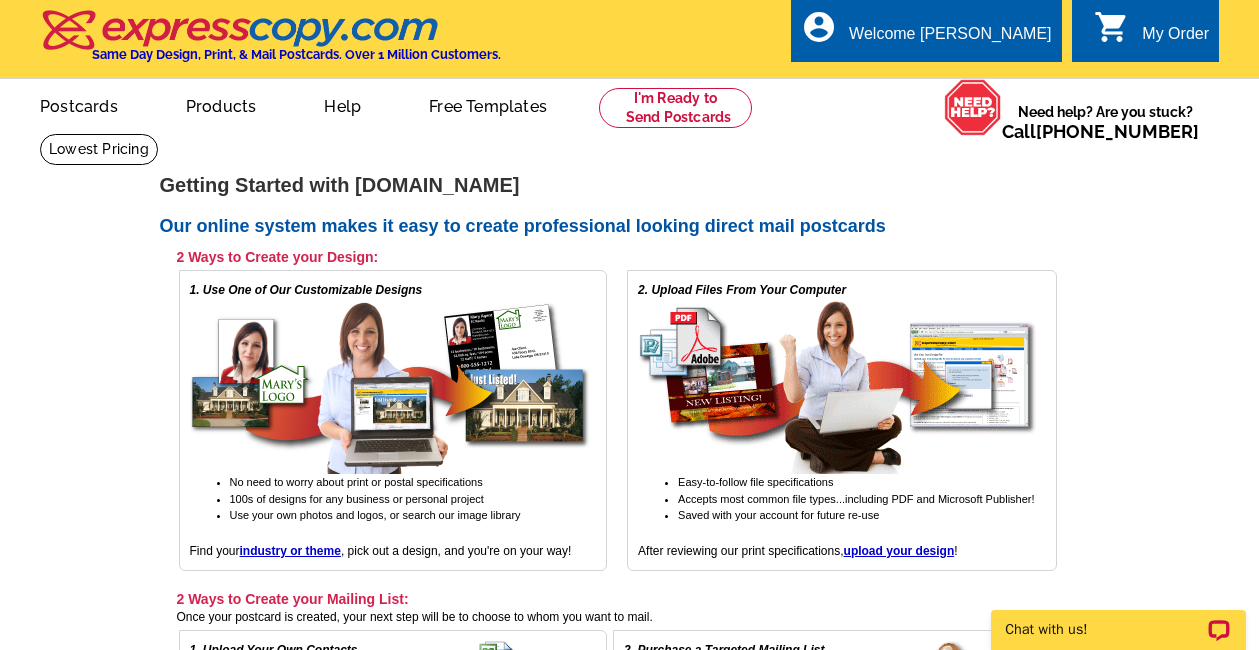 click on "shopping_cart" at bounding box center (1112, 27) 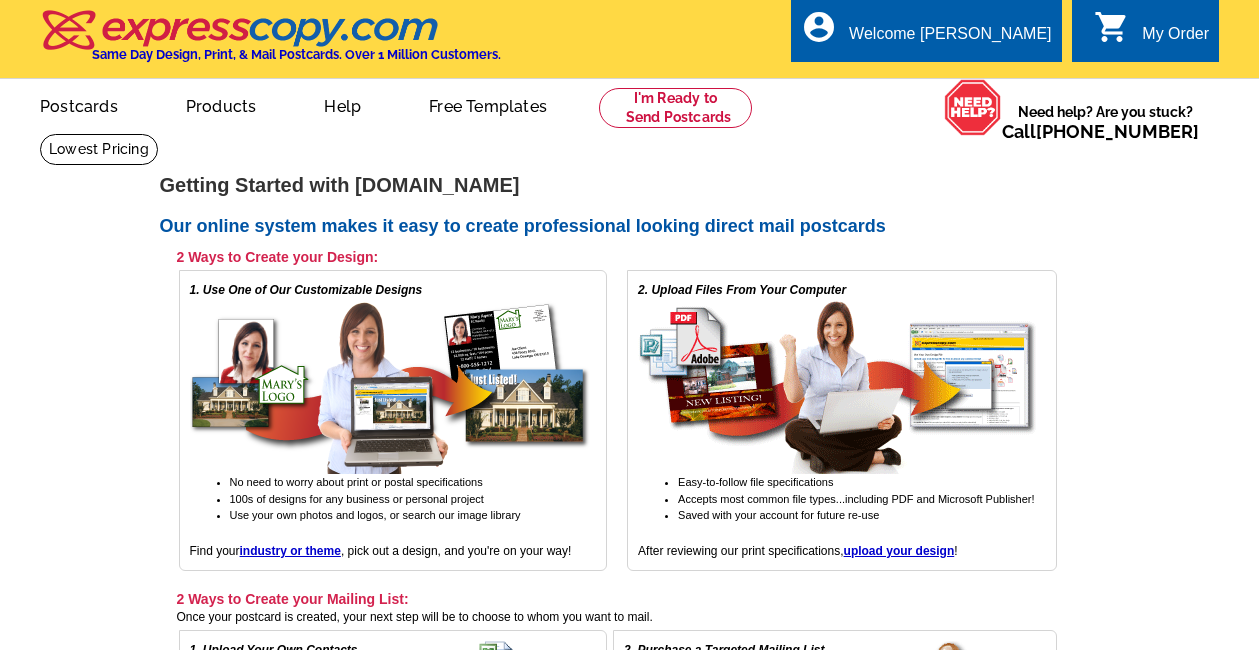 scroll, scrollTop: 0, scrollLeft: 0, axis: both 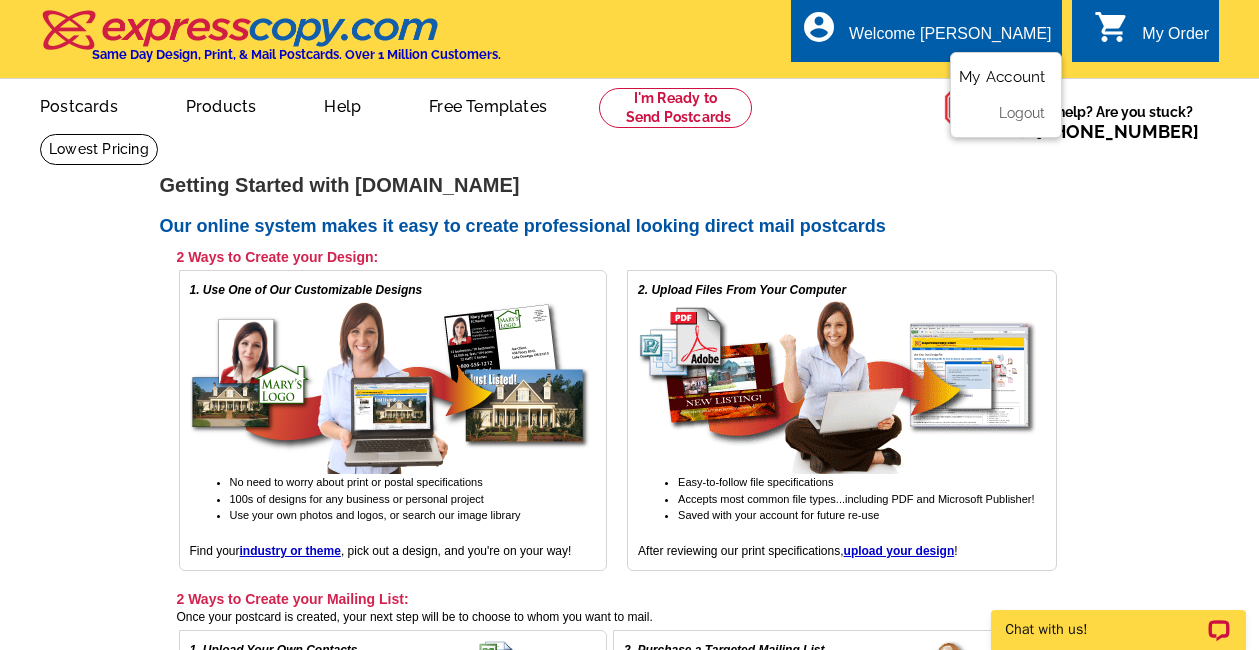 click on "My Account" at bounding box center [1002, 77] 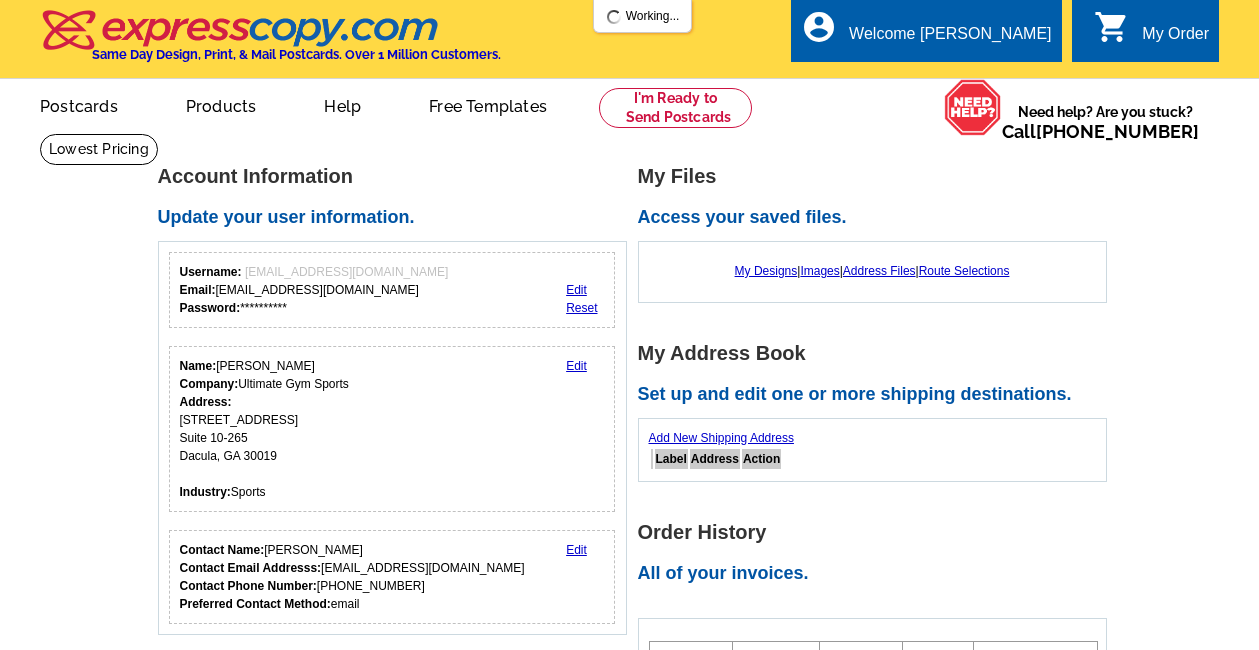 scroll, scrollTop: 0, scrollLeft: 0, axis: both 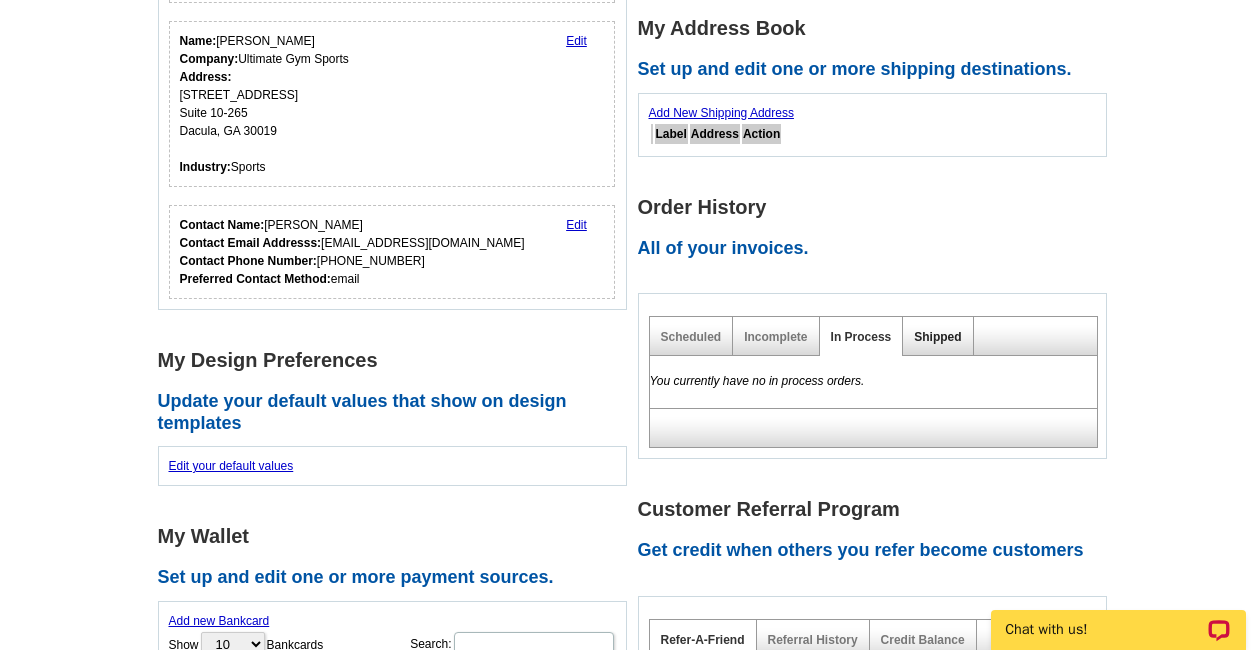 click on "Shipped" at bounding box center [937, 337] 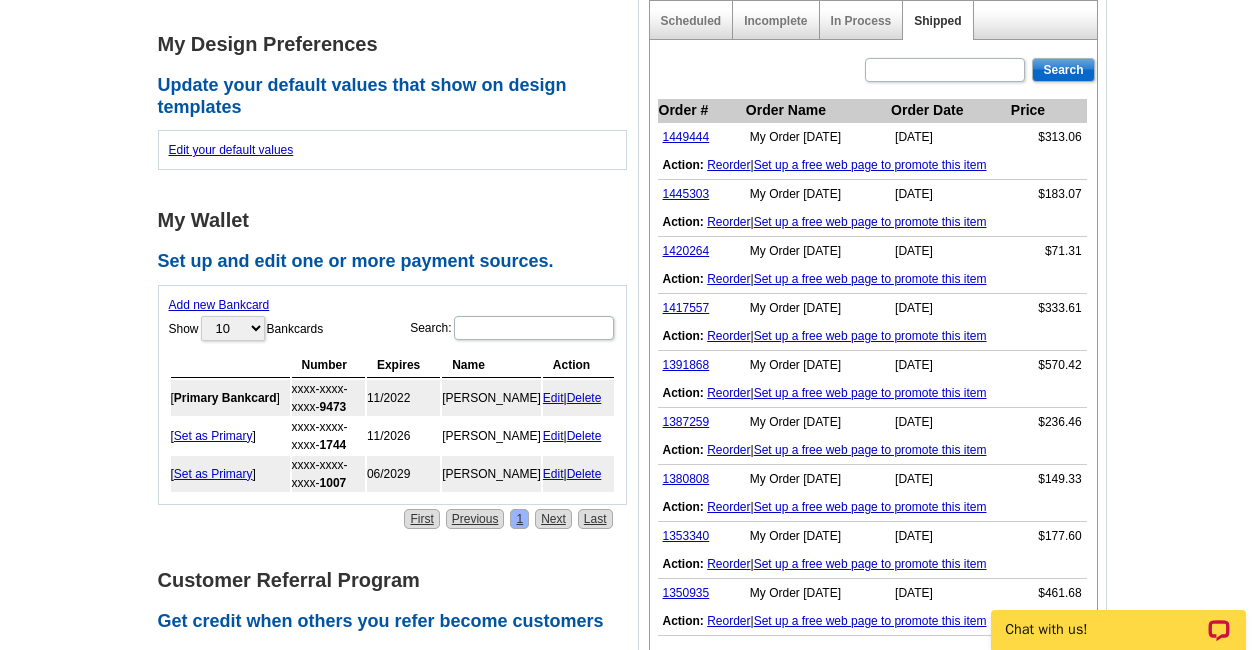 scroll, scrollTop: 642, scrollLeft: 0, axis: vertical 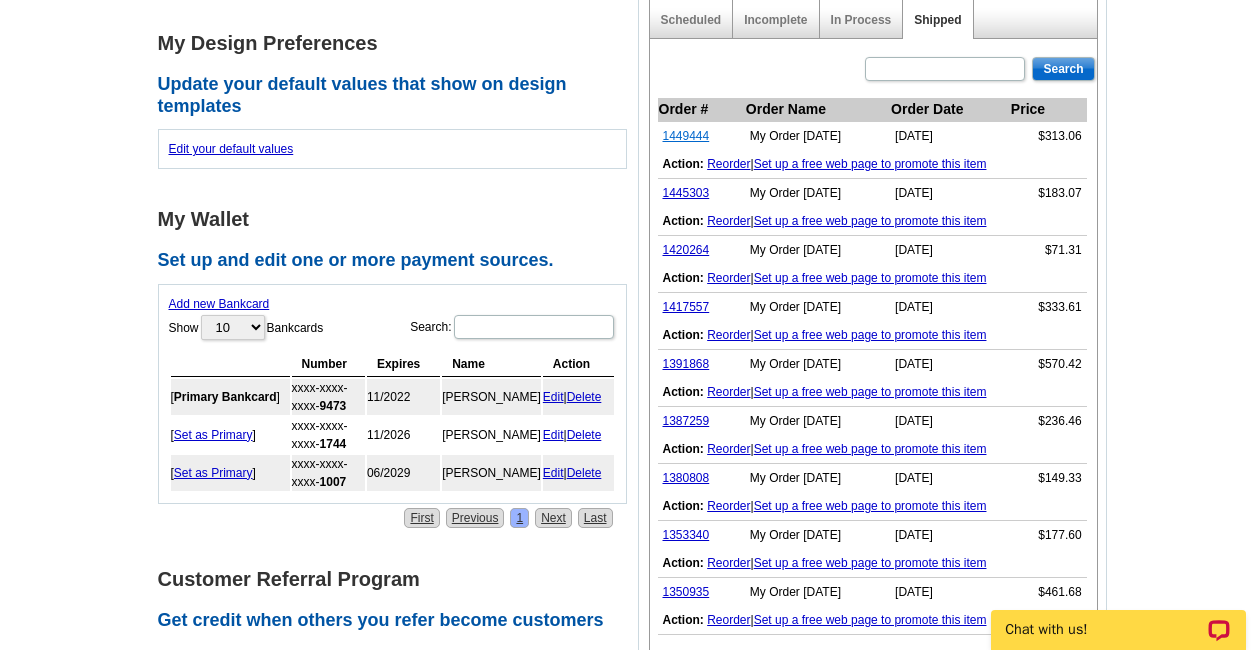 click on "1449444" at bounding box center (686, 136) 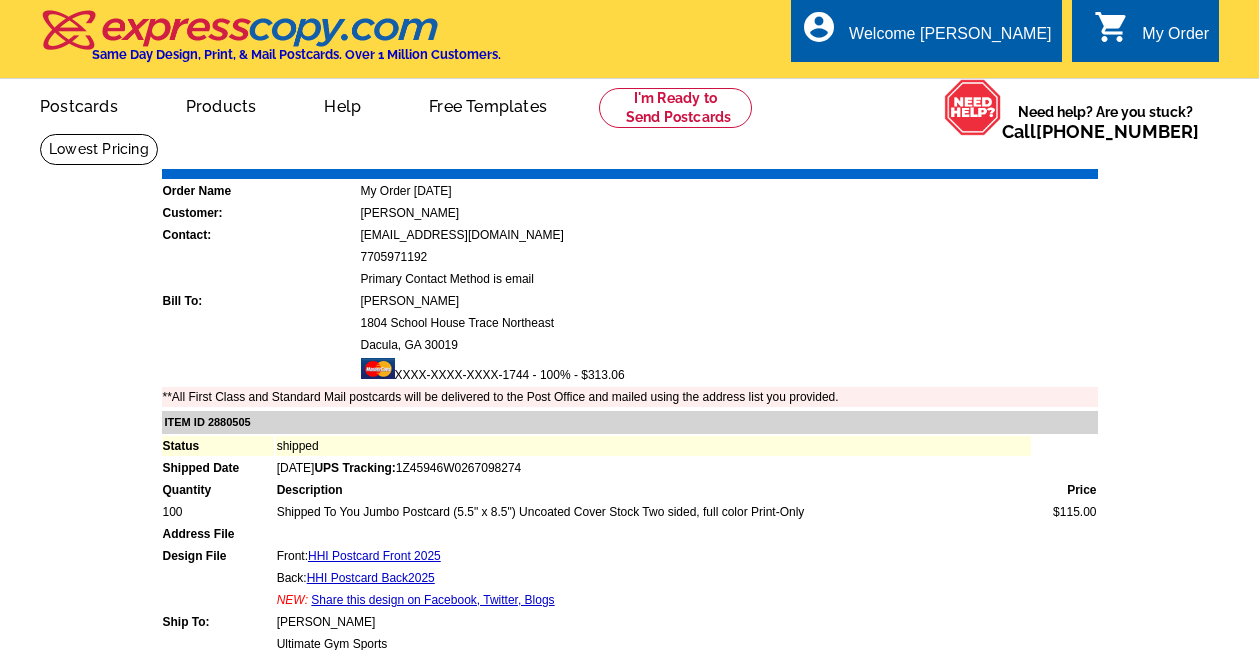scroll, scrollTop: 0, scrollLeft: 0, axis: both 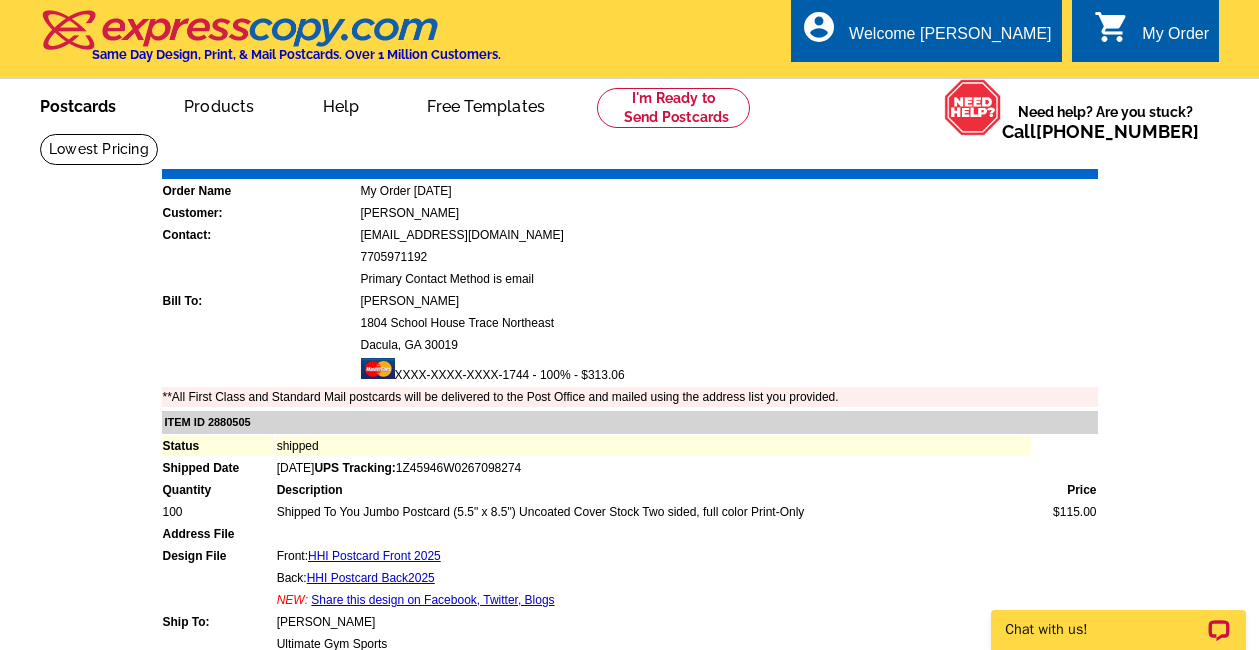 click on "Postcards" at bounding box center (78, 104) 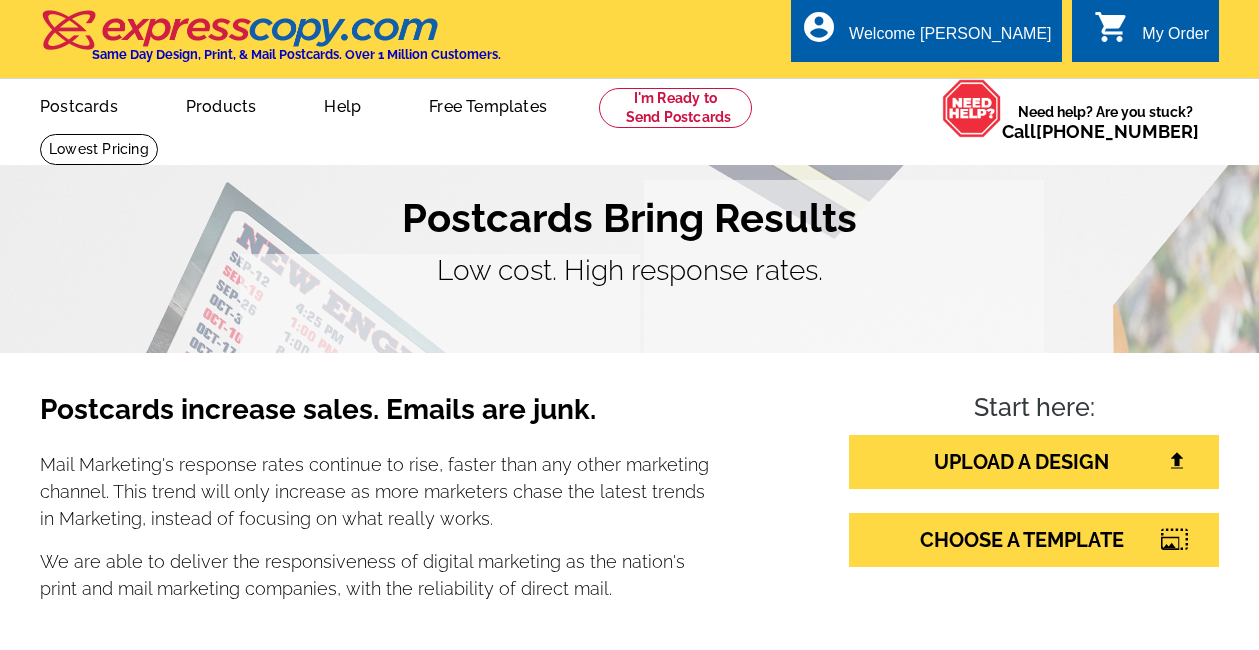 scroll, scrollTop: 37, scrollLeft: 0, axis: vertical 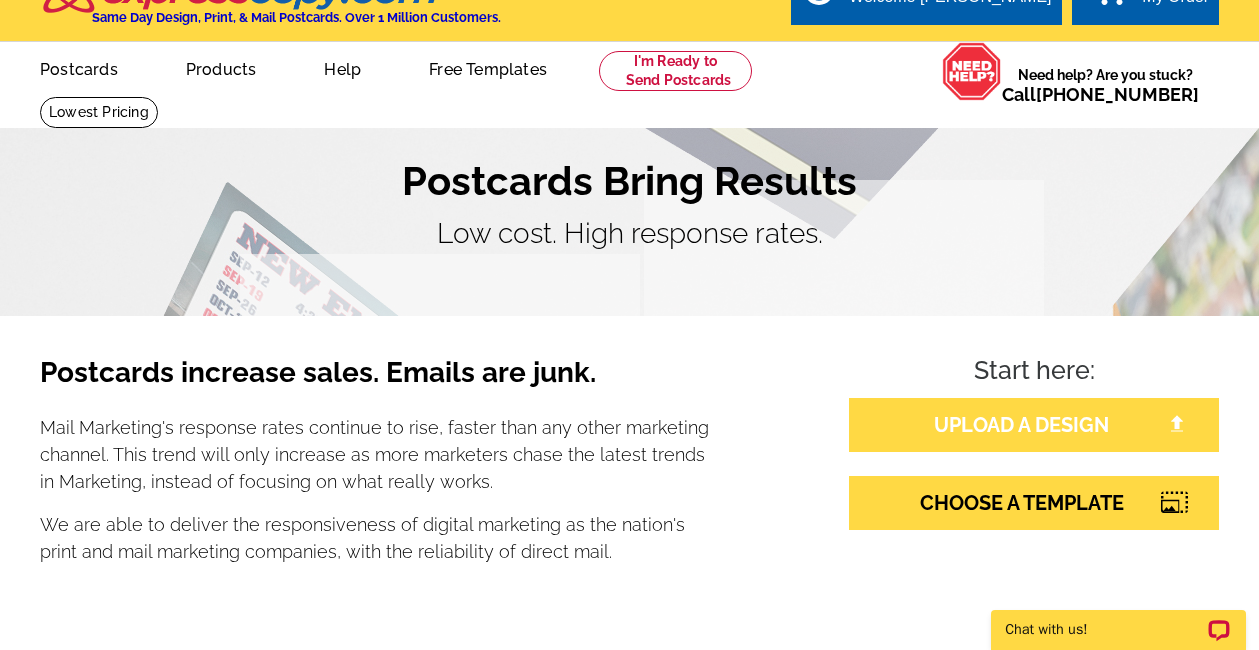 click on "UPLOAD A DESIGN" at bounding box center [1034, 425] 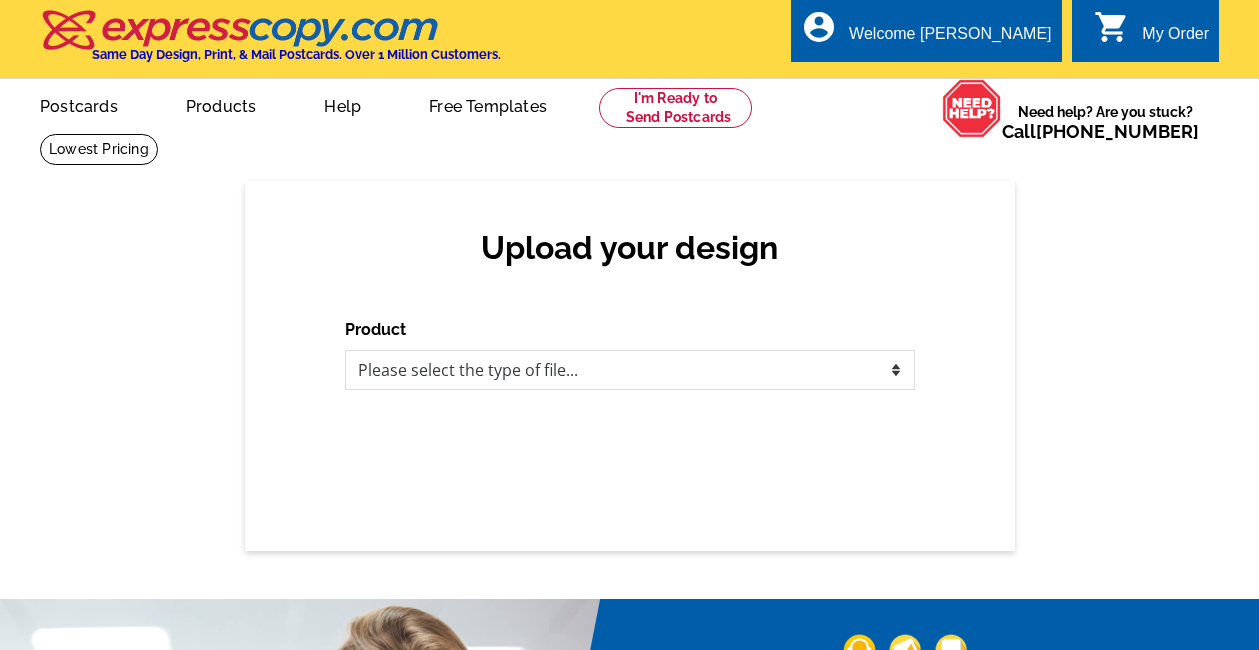 scroll, scrollTop: 0, scrollLeft: 0, axis: both 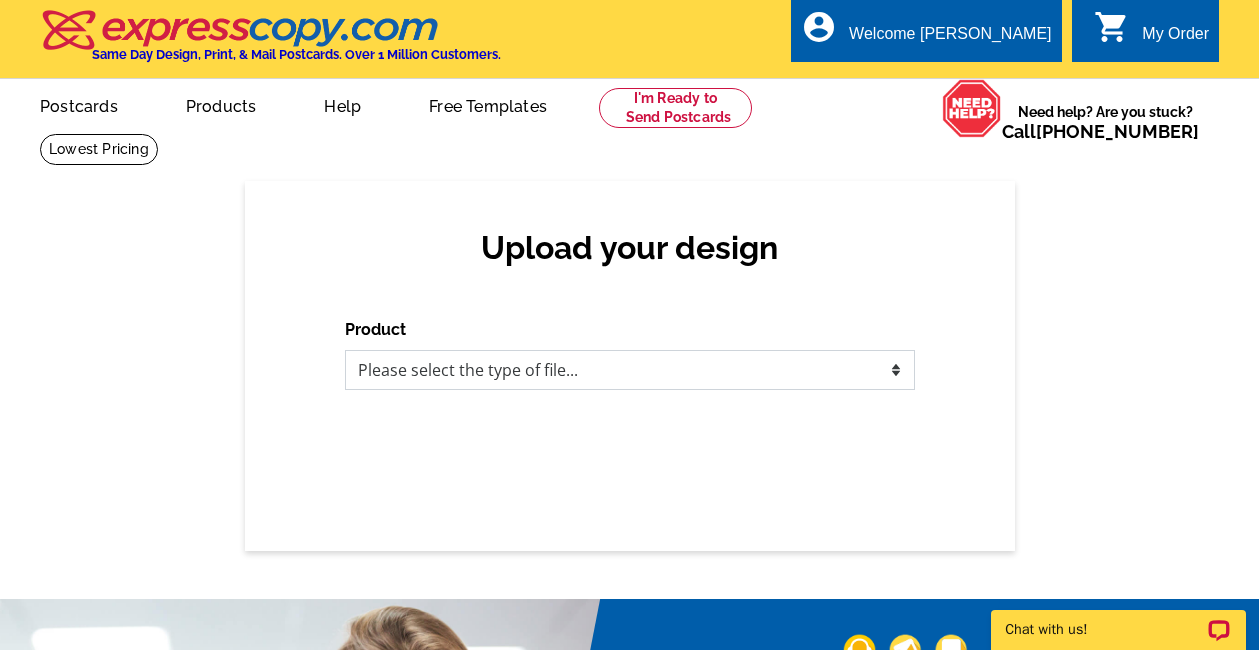 click on "Please select the type of file...
Postcards
Business Cards
Letters and flyers
Greeting Cards
Door Hangers" at bounding box center [630, 370] 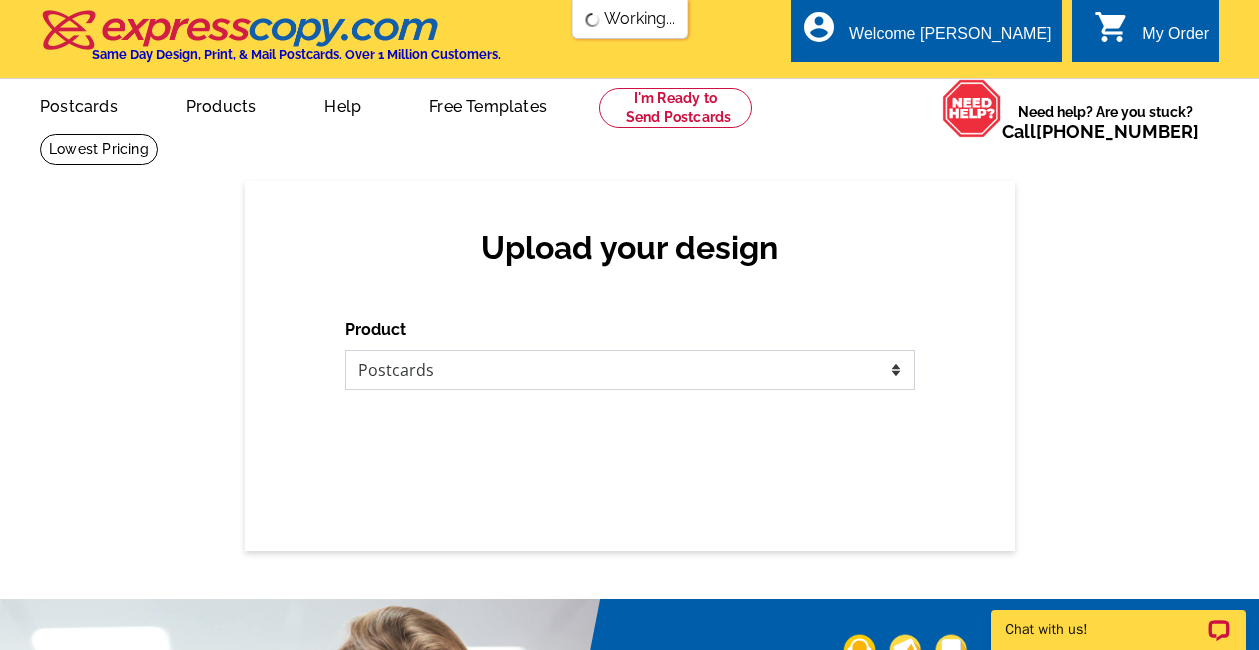 scroll, scrollTop: 0, scrollLeft: 0, axis: both 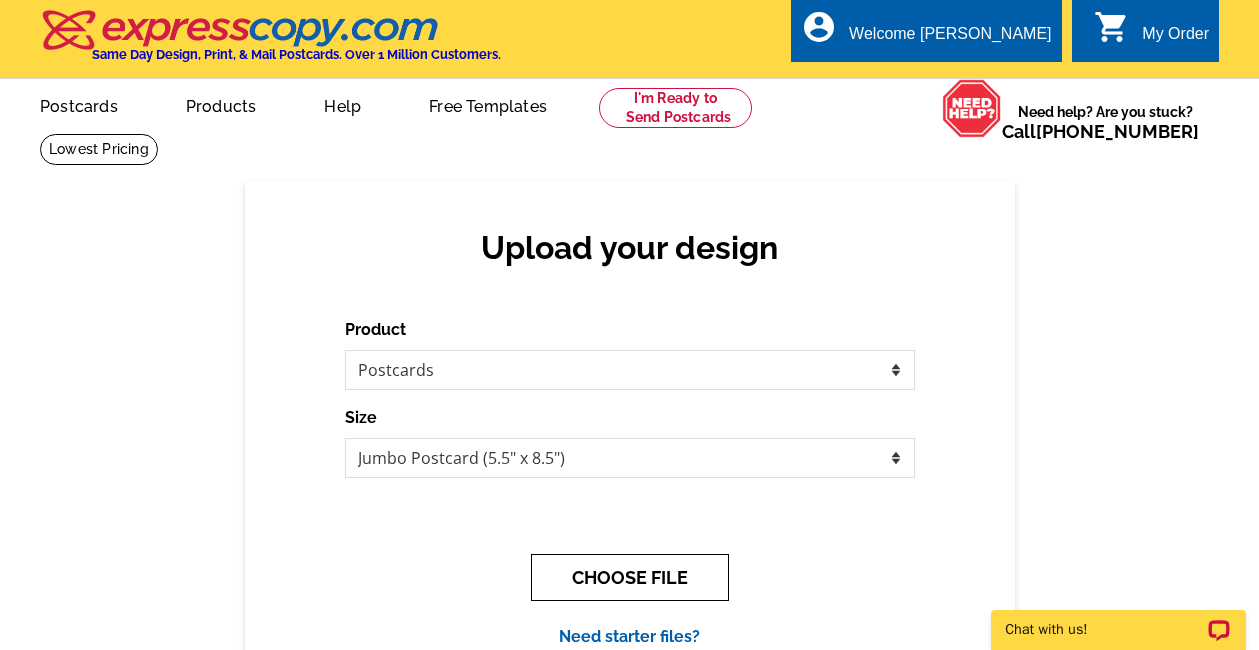 click on "CHOOSE FILE" at bounding box center (630, 577) 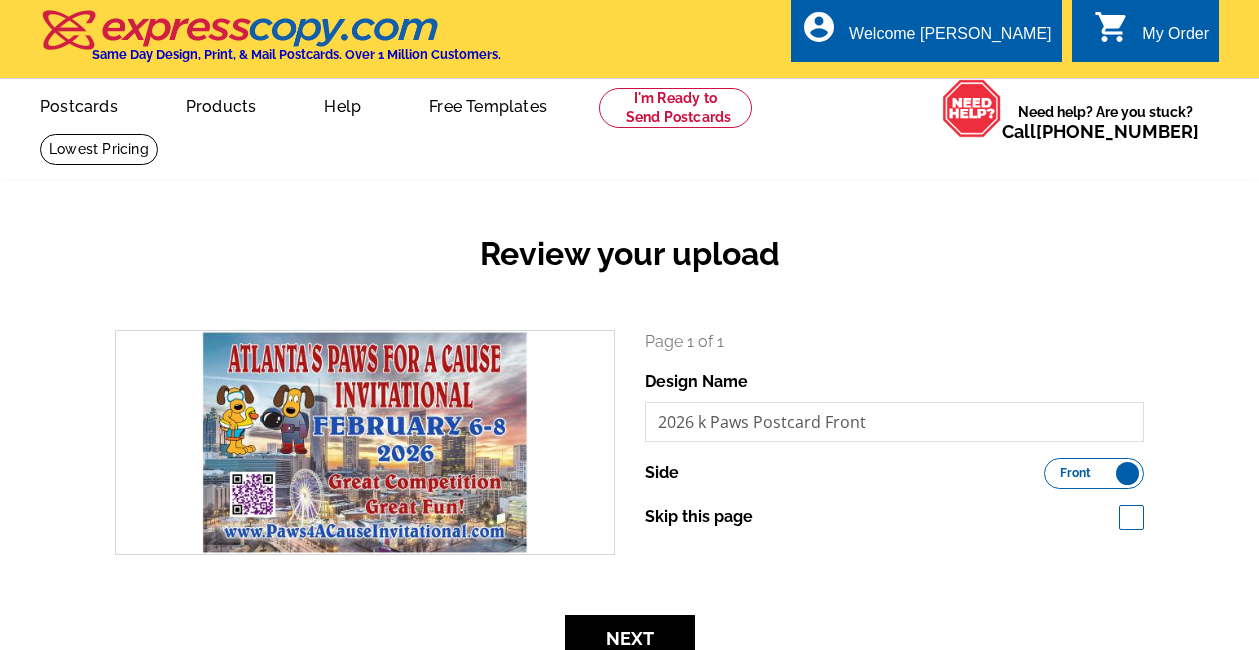 scroll, scrollTop: 0, scrollLeft: 0, axis: both 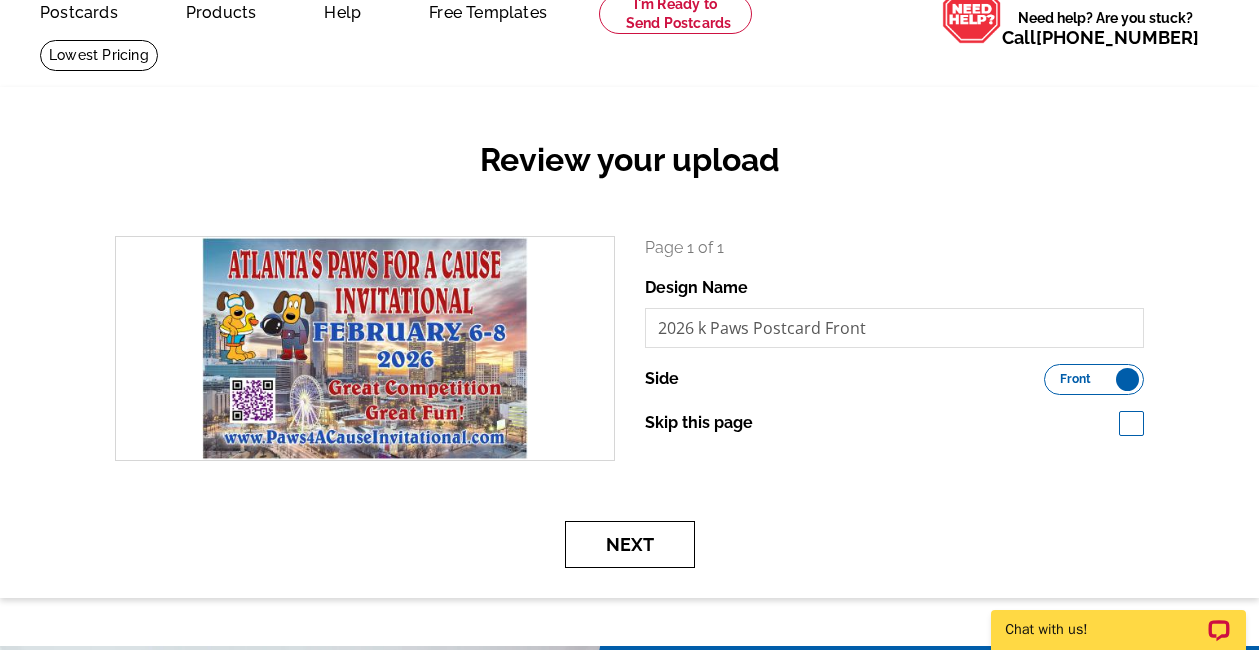 click on "Next" at bounding box center [630, 544] 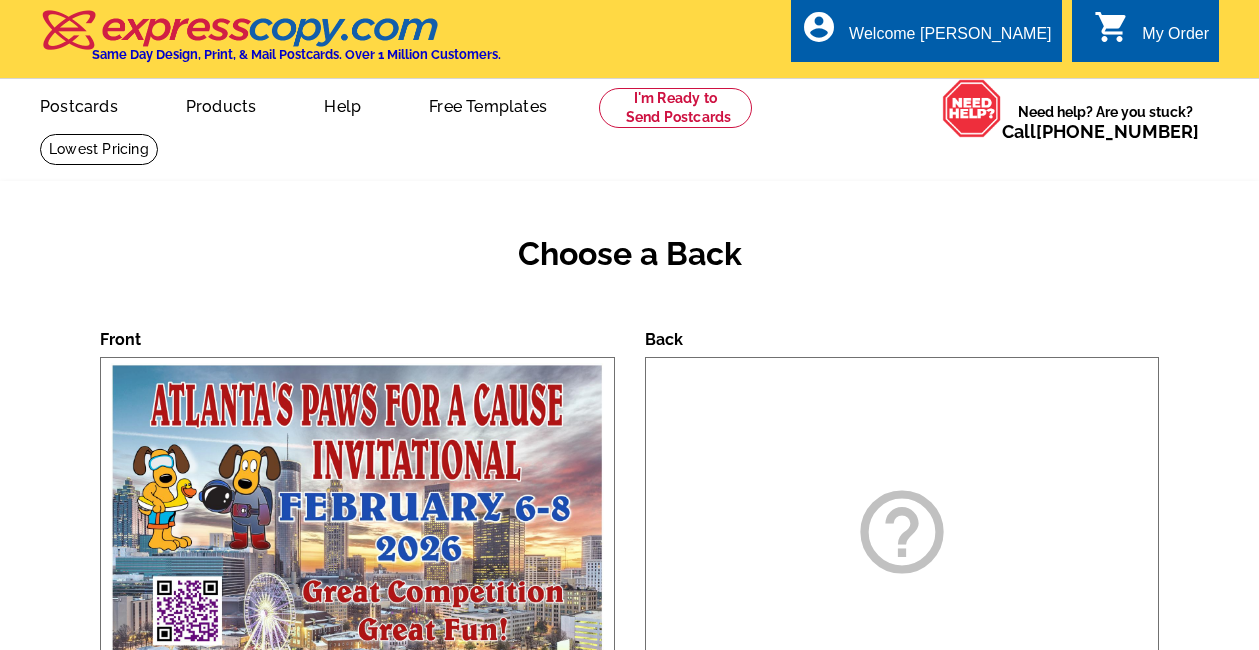 scroll, scrollTop: 0, scrollLeft: 0, axis: both 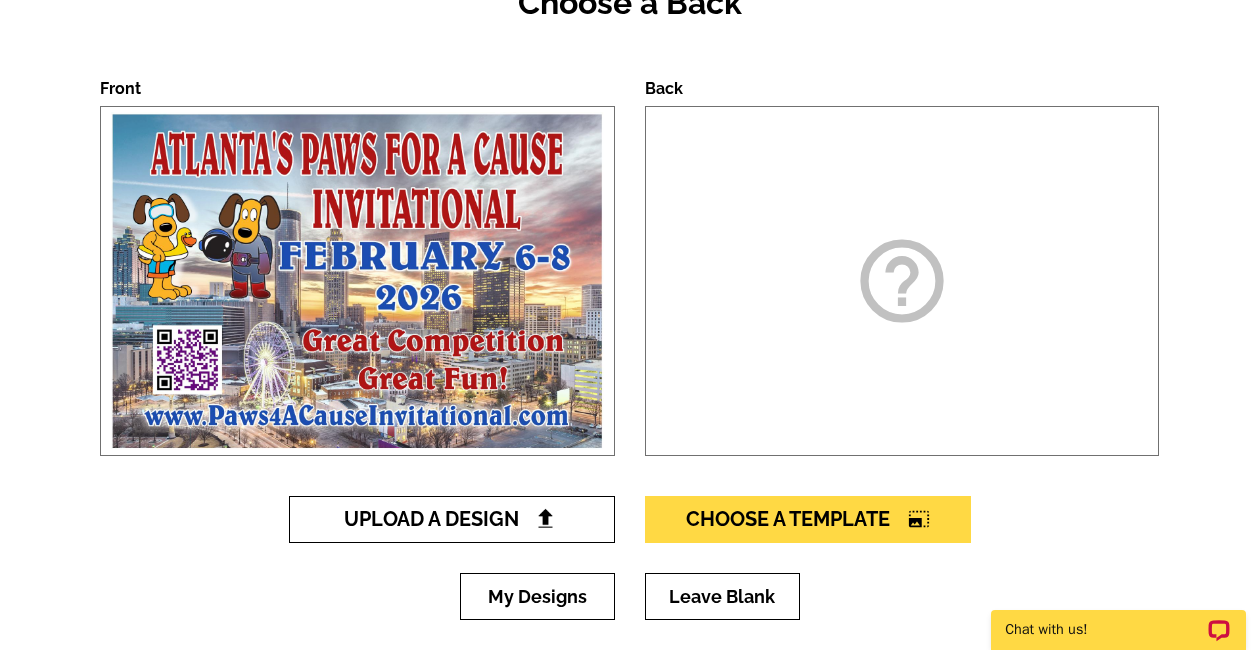 click on "Upload A Design" at bounding box center [451, 519] 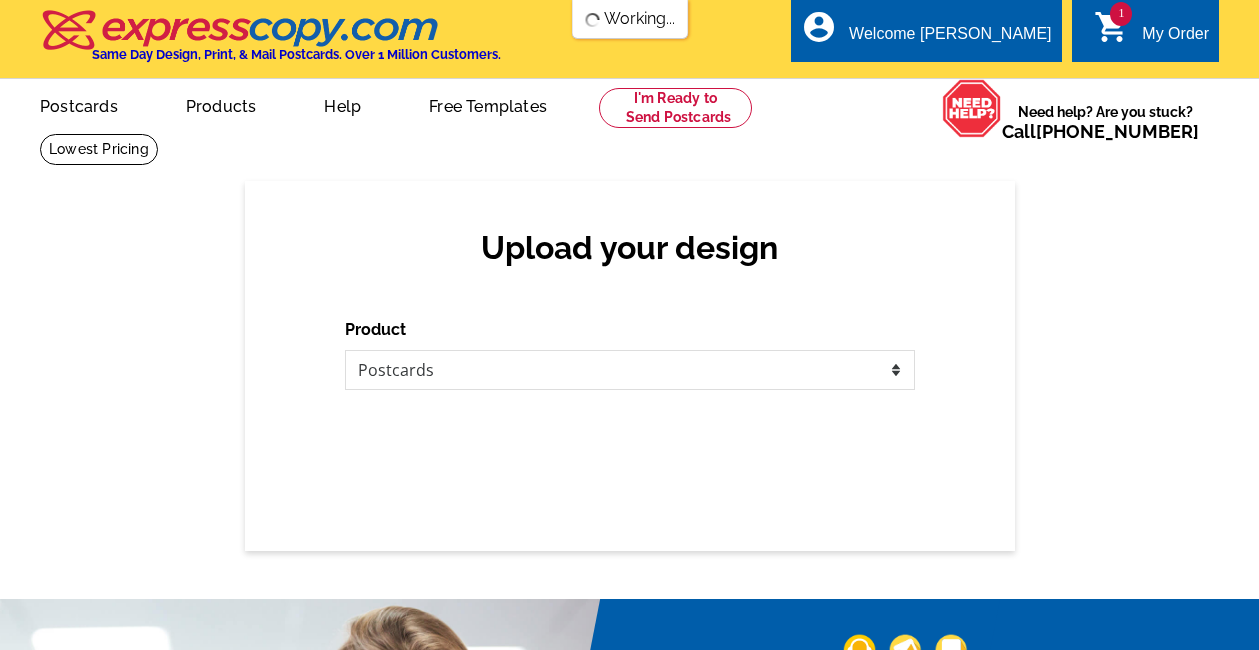 scroll, scrollTop: 0, scrollLeft: 0, axis: both 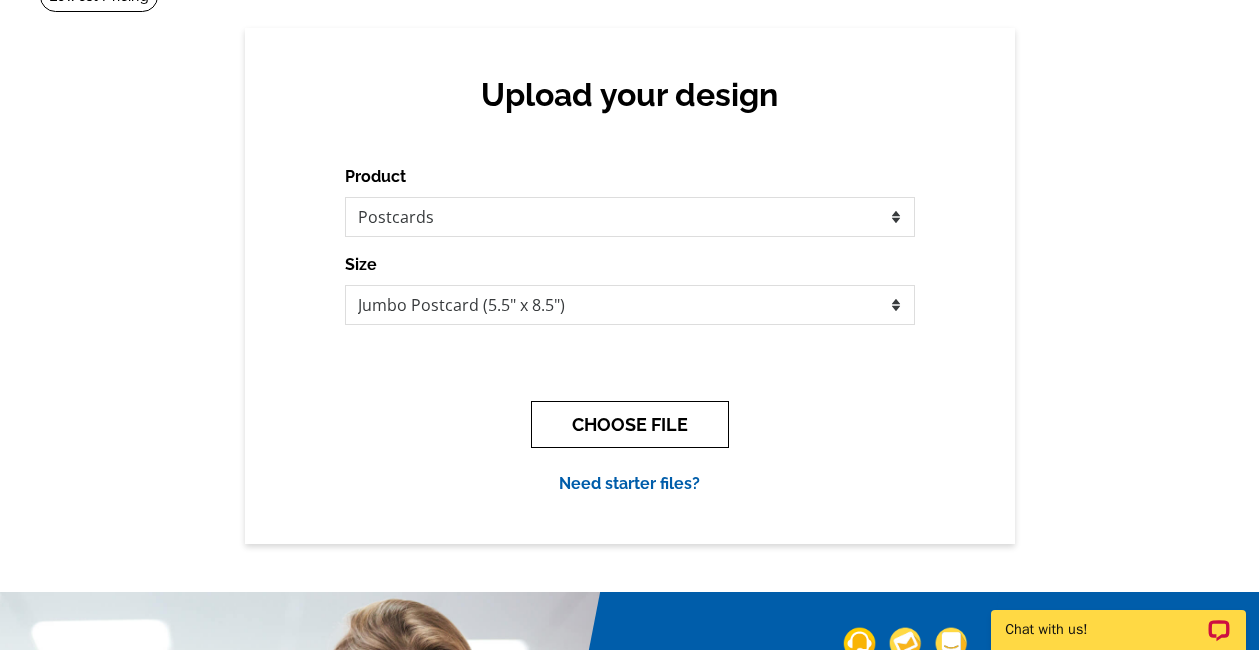 click on "CHOOSE FILE" at bounding box center [630, 424] 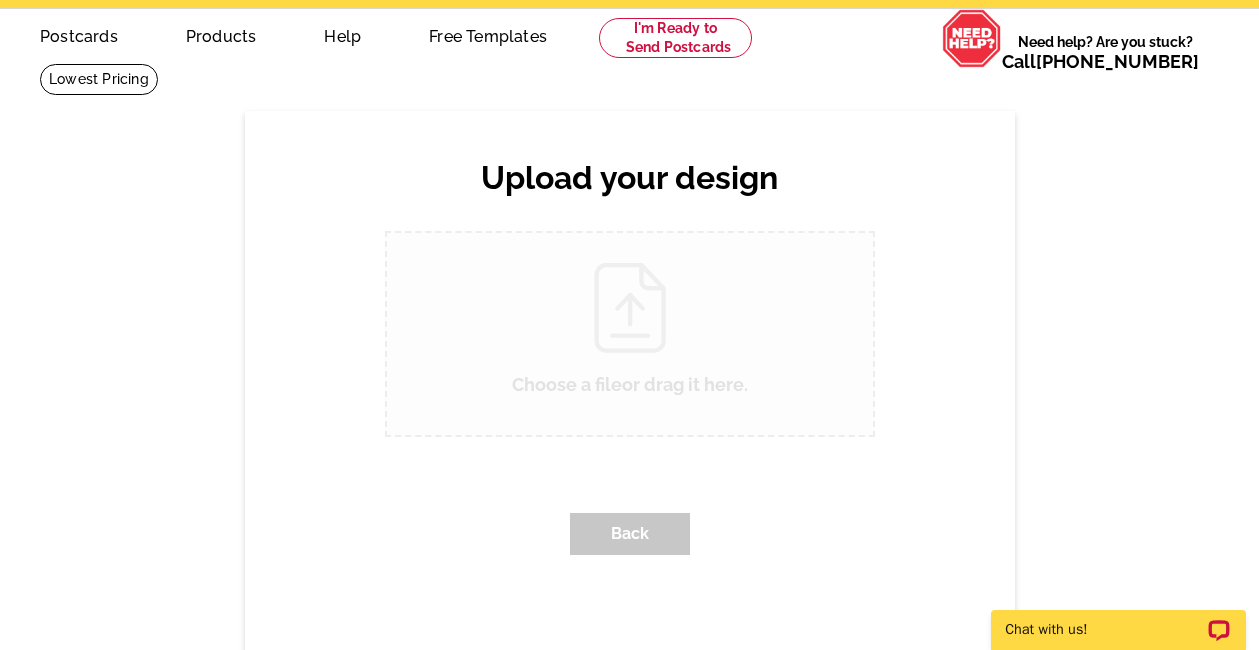 scroll, scrollTop: 0, scrollLeft: 0, axis: both 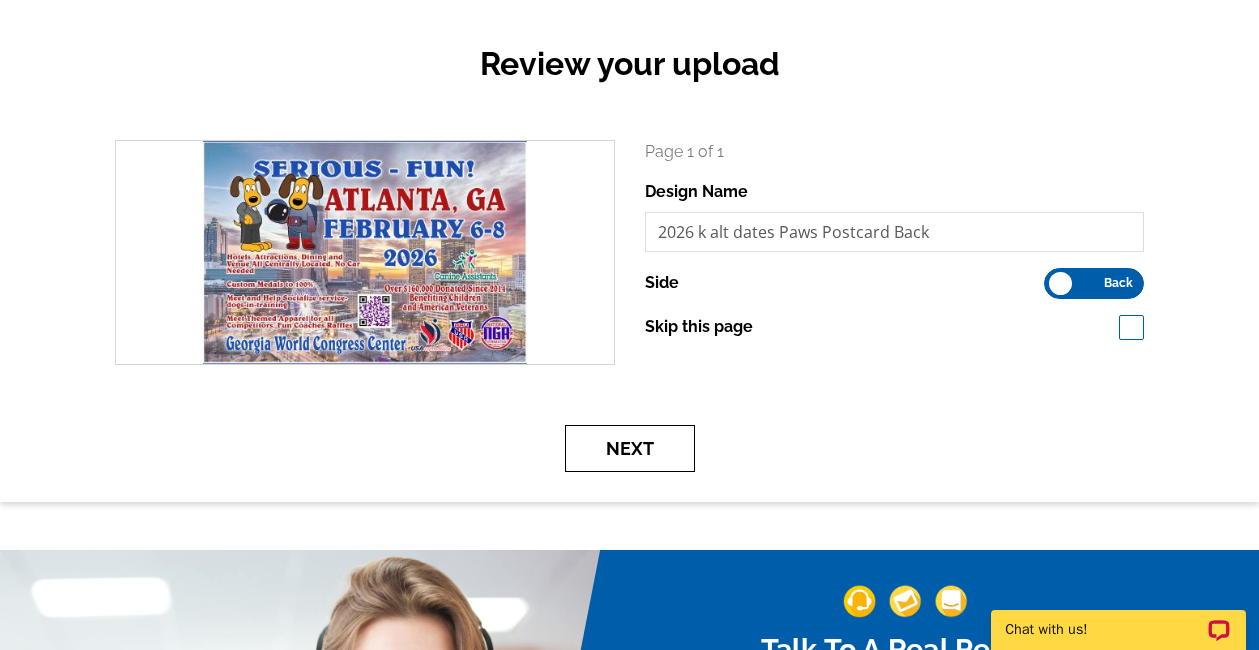 click on "Next" at bounding box center [630, 448] 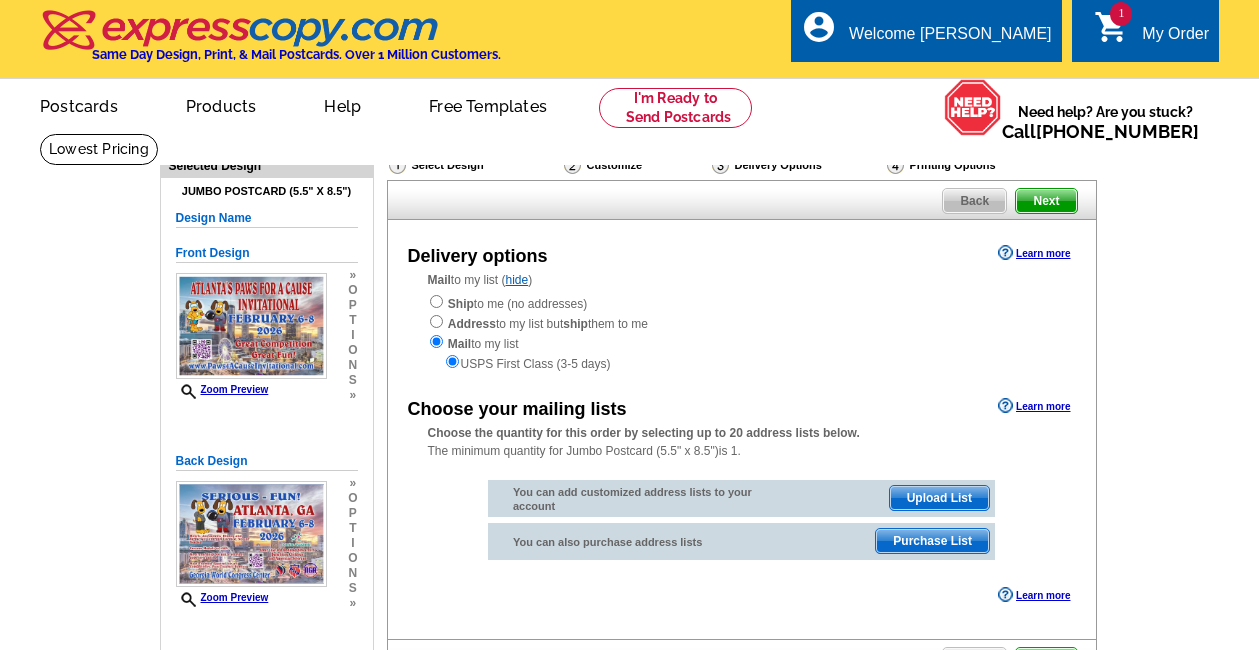 scroll, scrollTop: 0, scrollLeft: 0, axis: both 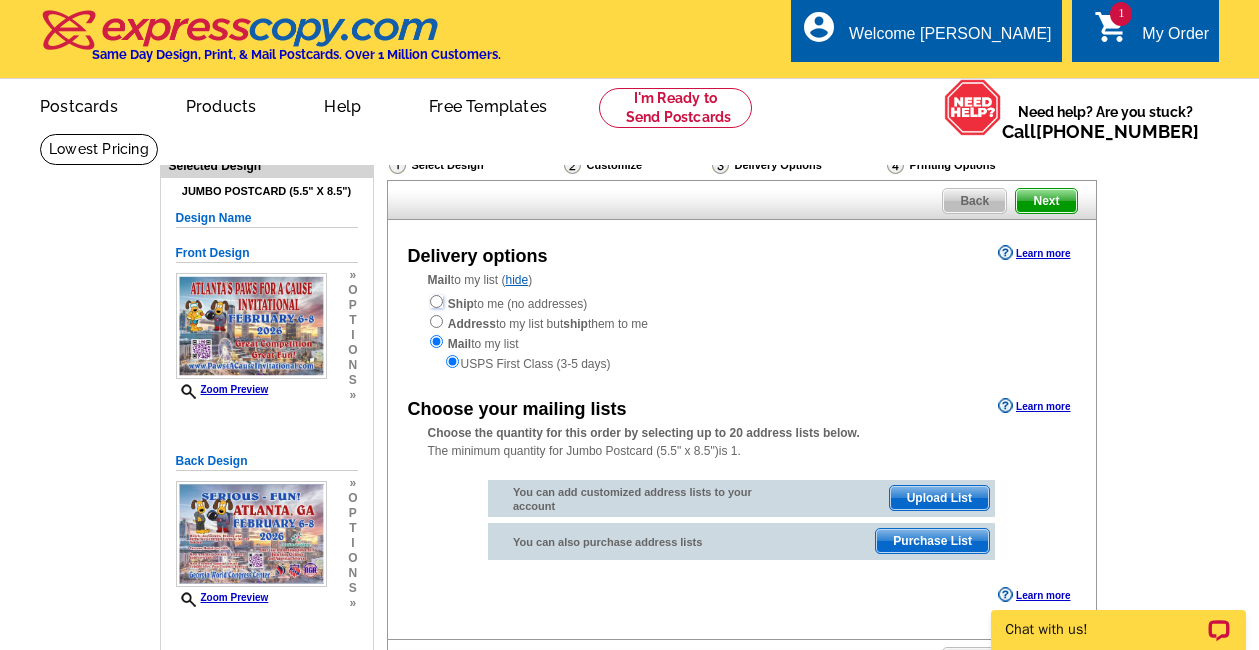 click at bounding box center (436, 301) 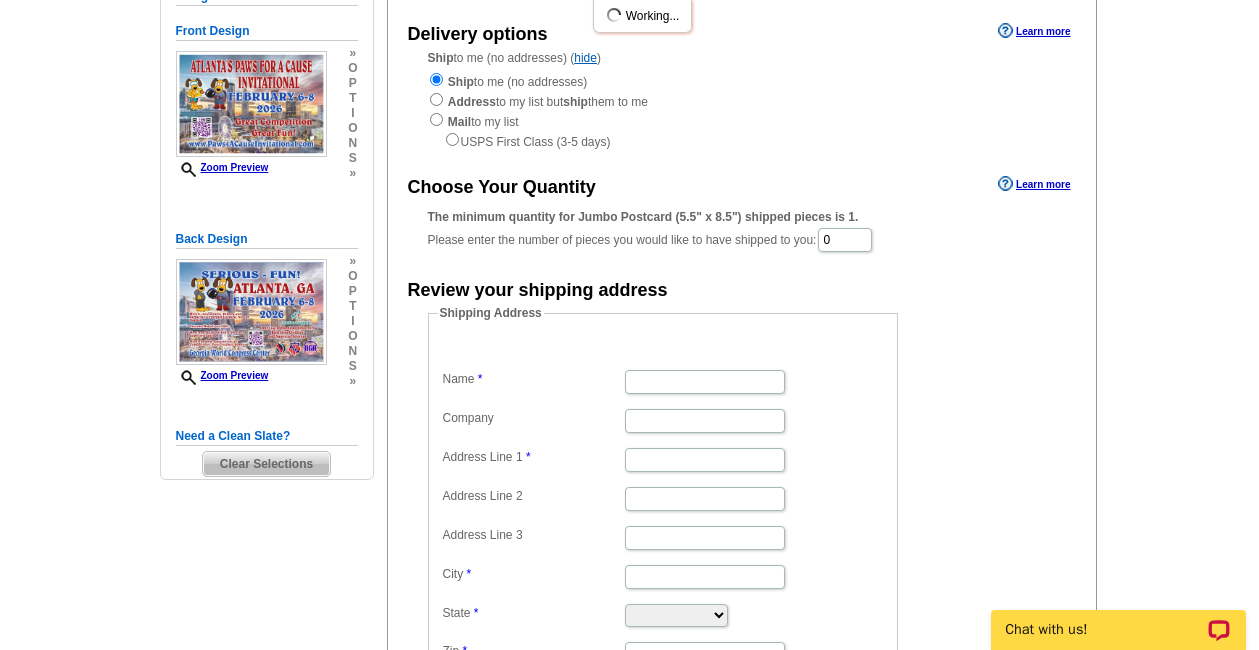 scroll, scrollTop: 223, scrollLeft: 0, axis: vertical 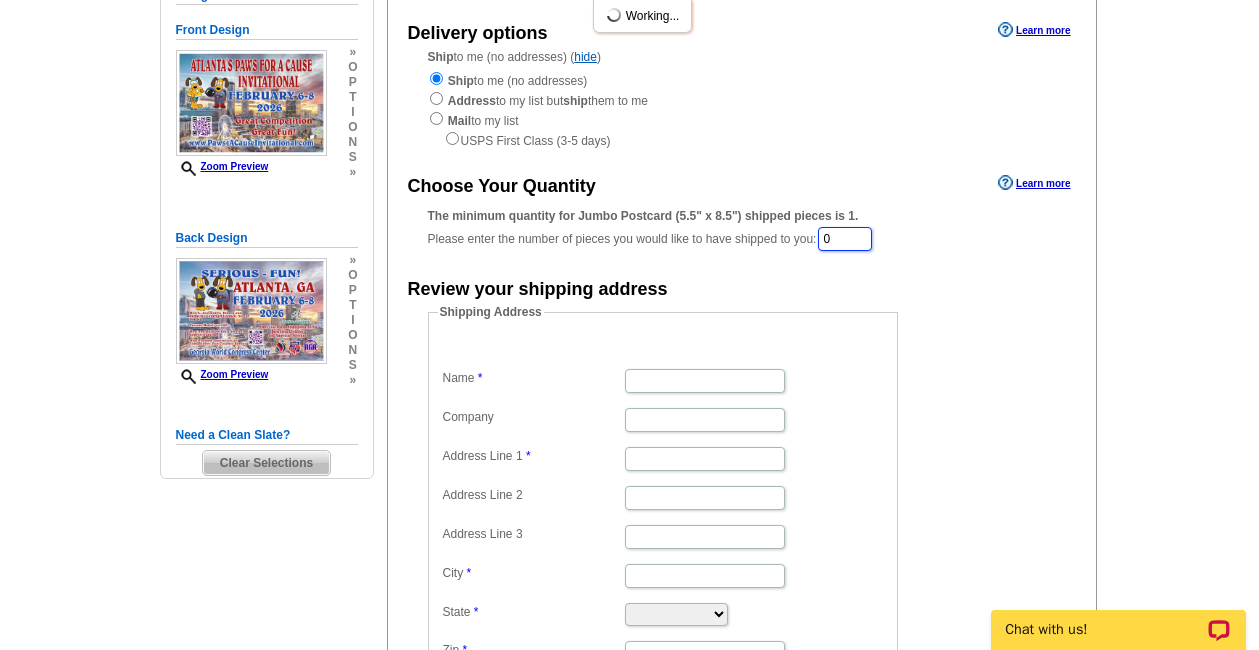drag, startPoint x: 846, startPoint y: 239, endPoint x: 809, endPoint y: 241, distance: 37.054016 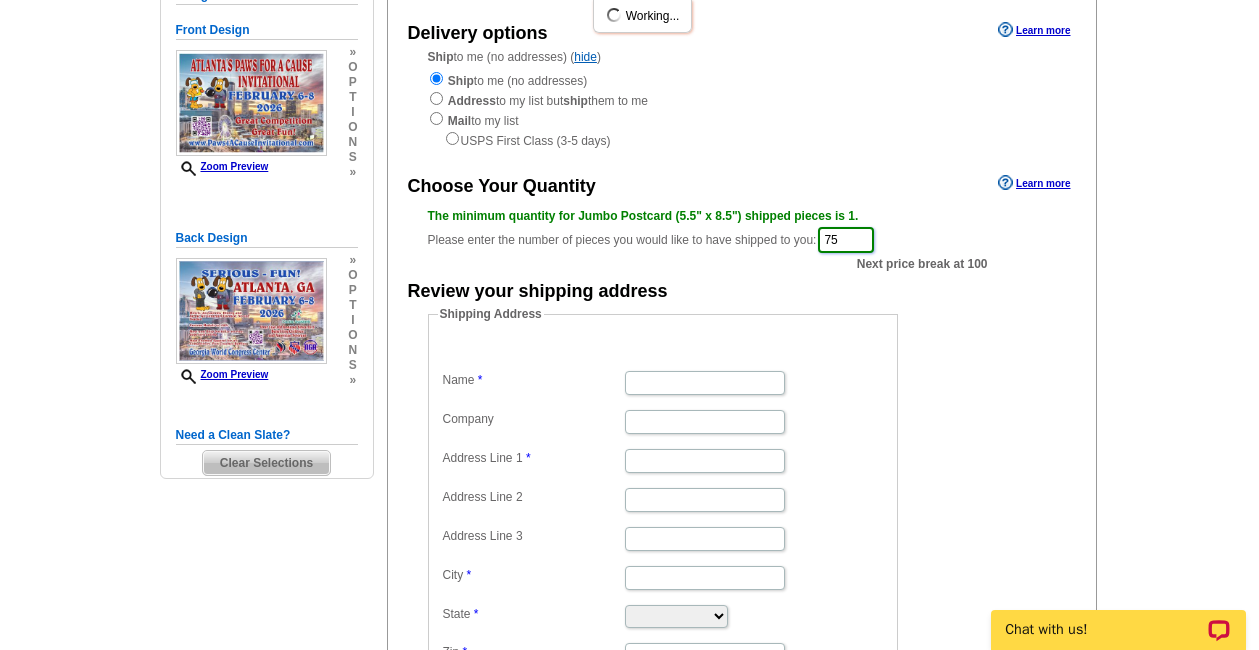 type on "7" 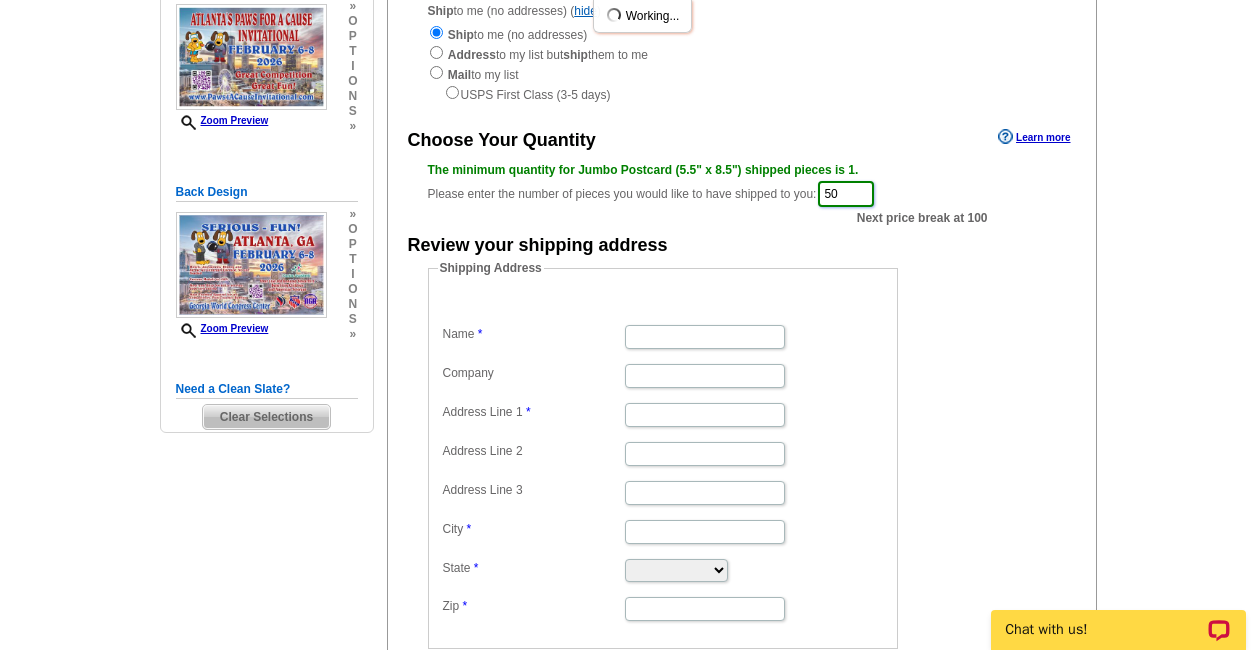 scroll, scrollTop: 273, scrollLeft: 0, axis: vertical 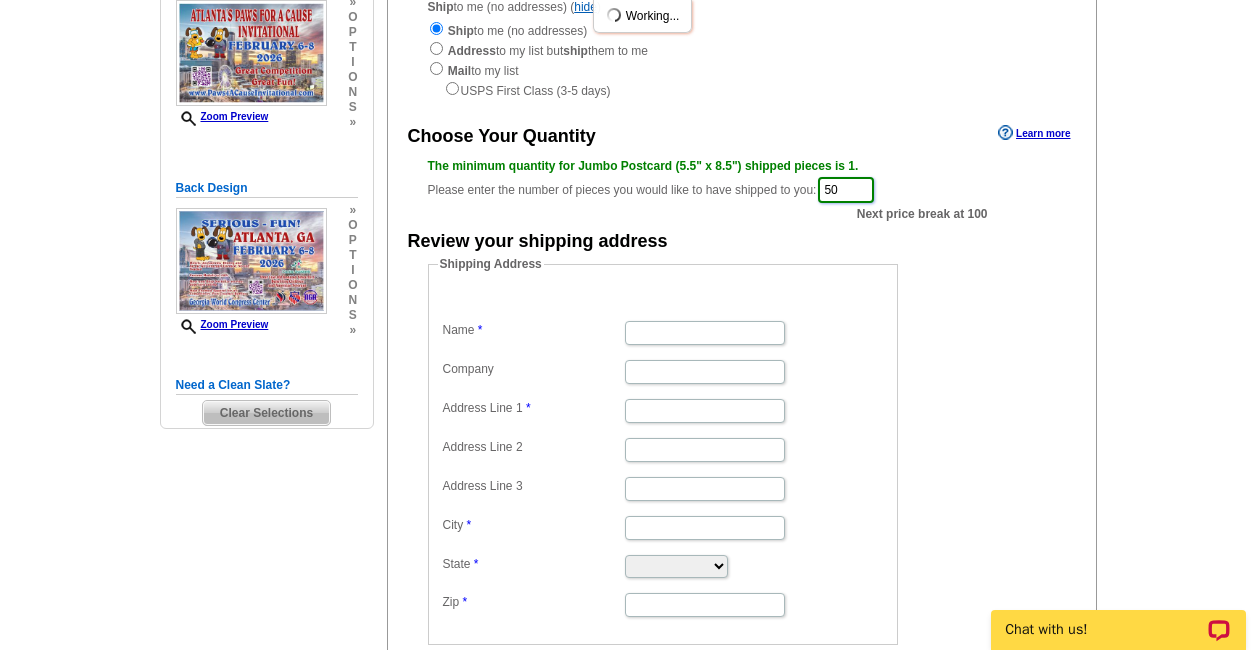 type on "50" 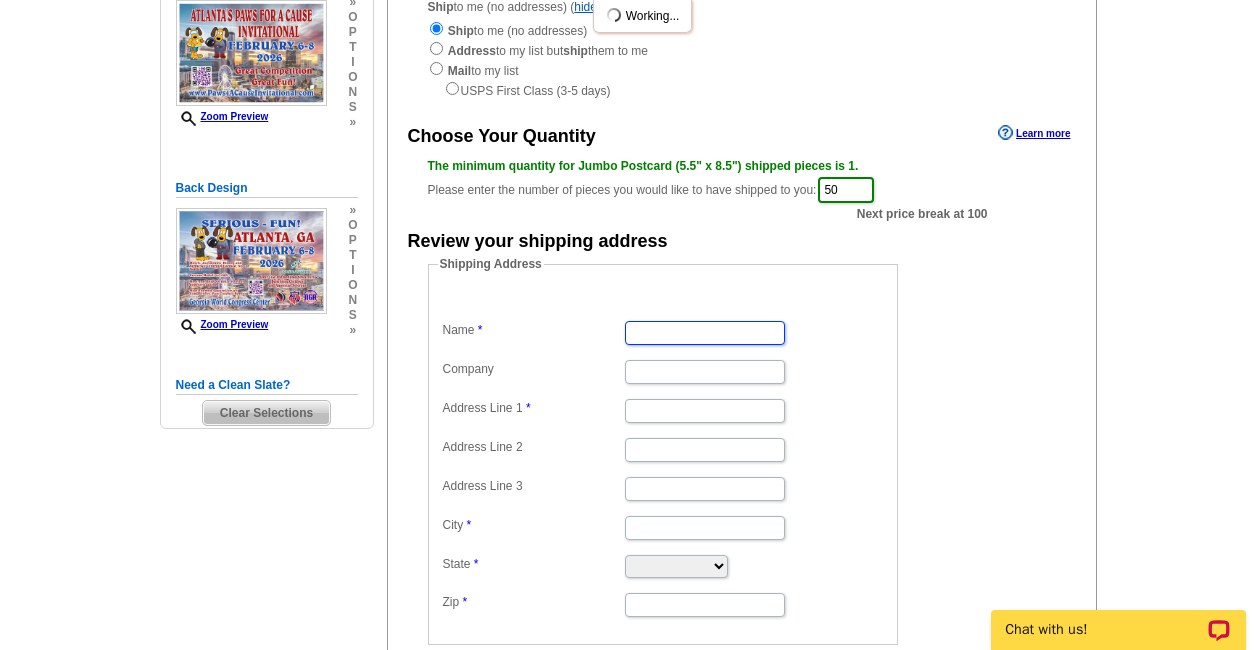 click on "Name" at bounding box center (705, 333) 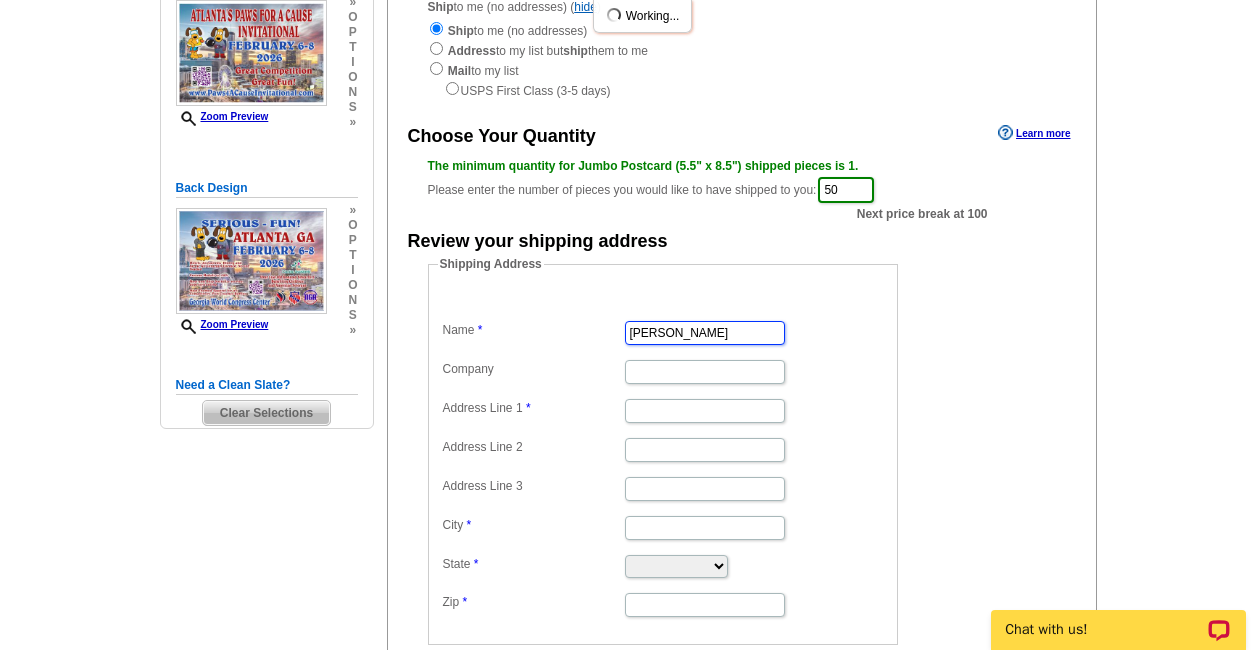 type on "[PERSON_NAME]" 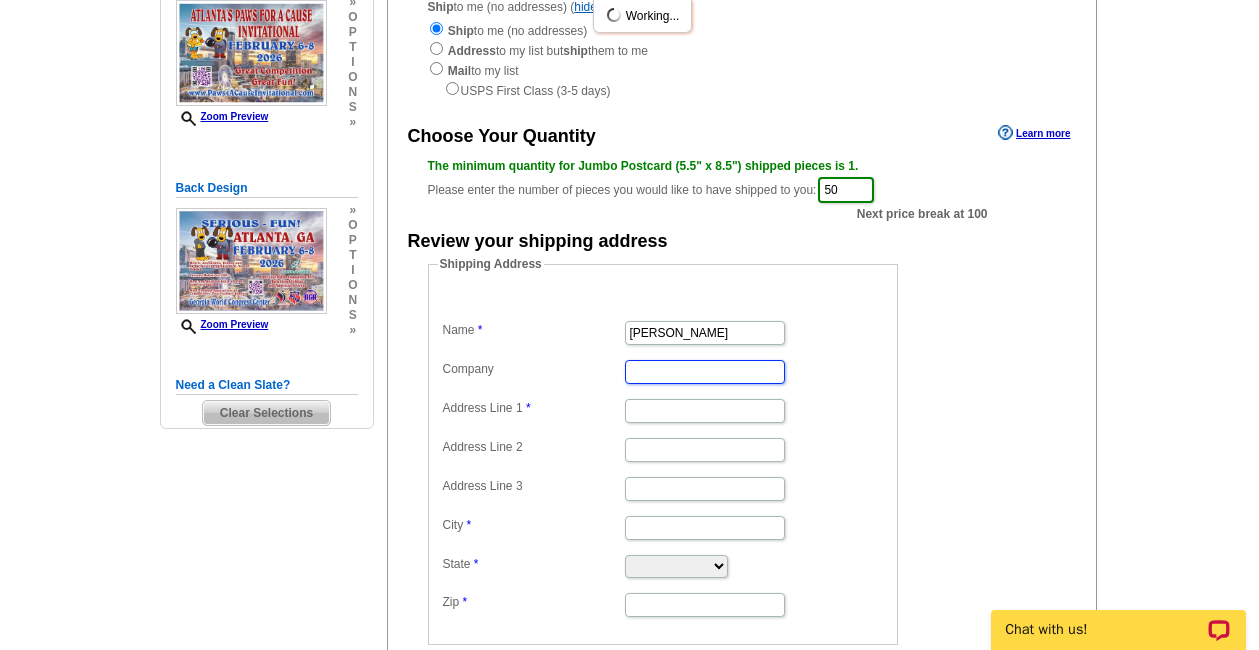 scroll, scrollTop: 0, scrollLeft: 0, axis: both 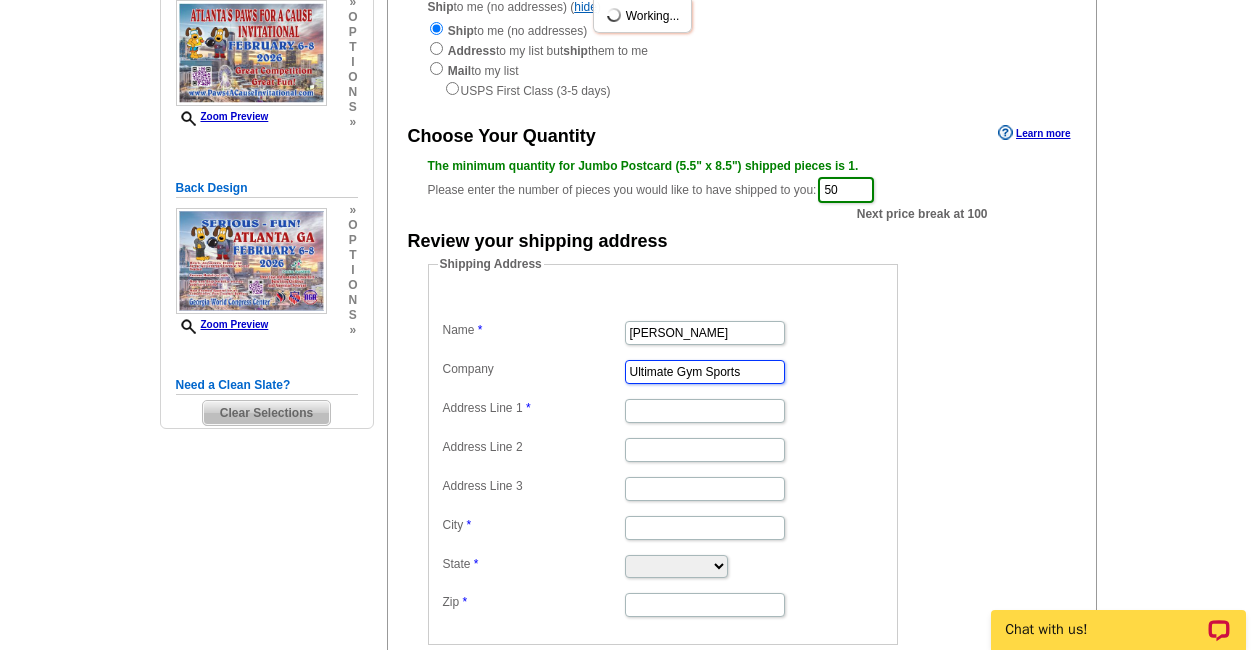 type on "Ultimate Gym Sports" 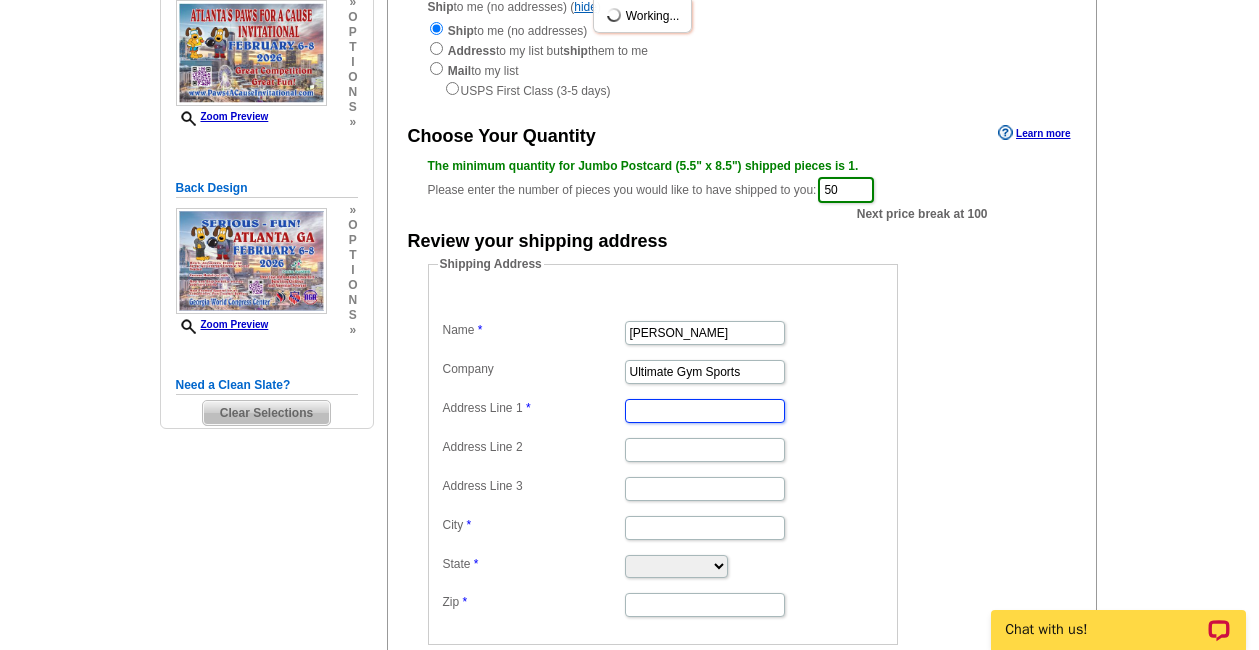 click on "Address Line 1" at bounding box center [705, 411] 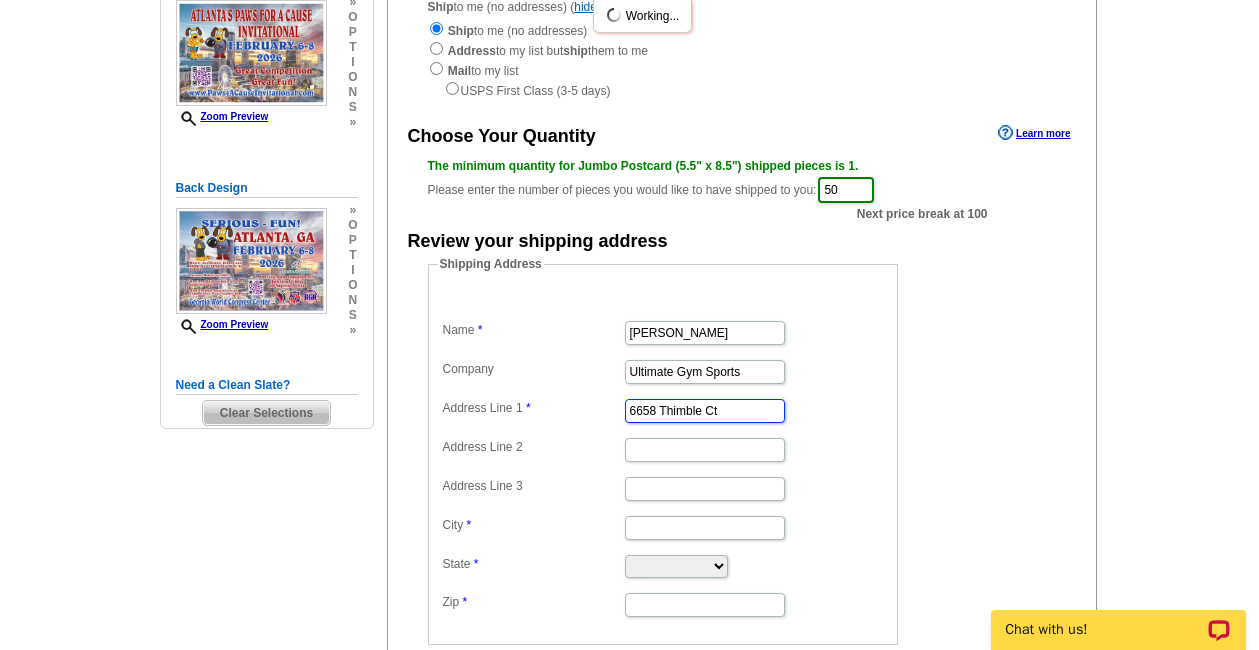 type on "6658 Thimble Ct" 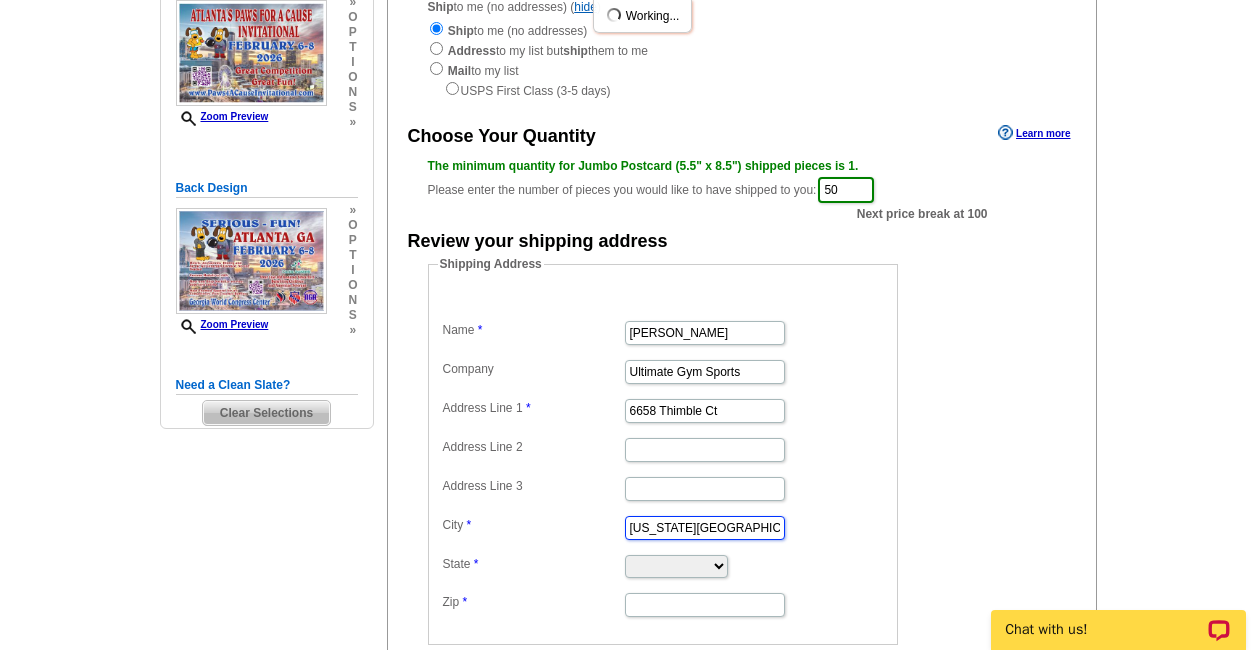 type on "Colorado Springs" 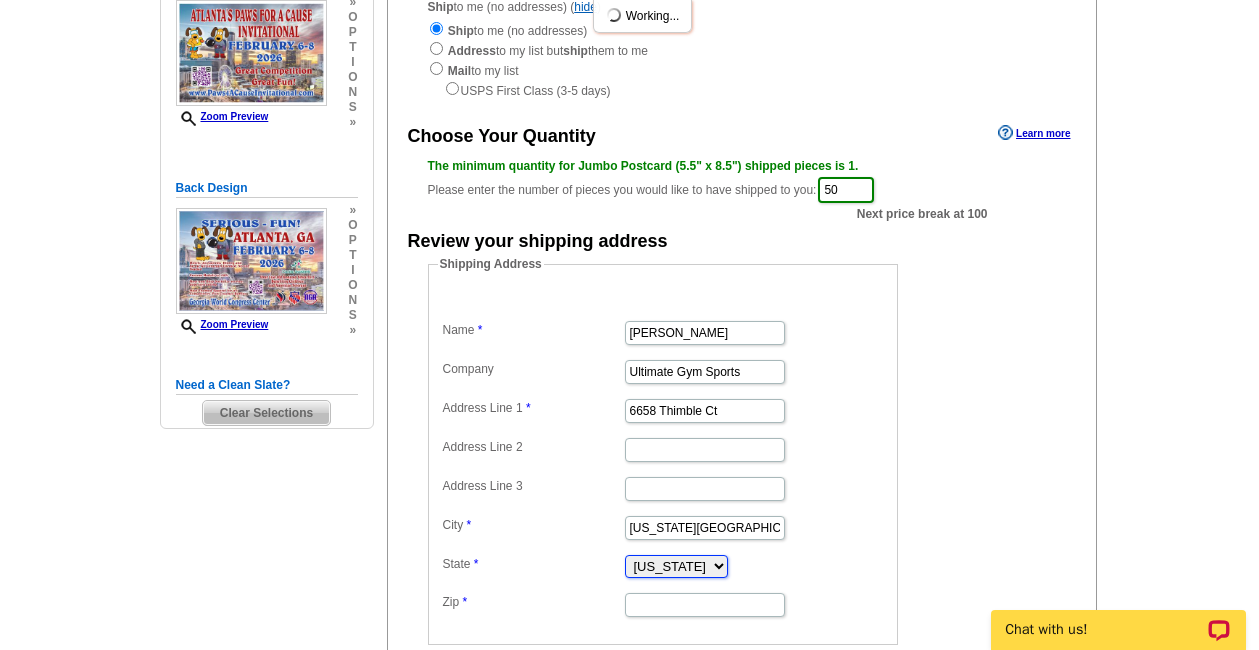 select on "CO" 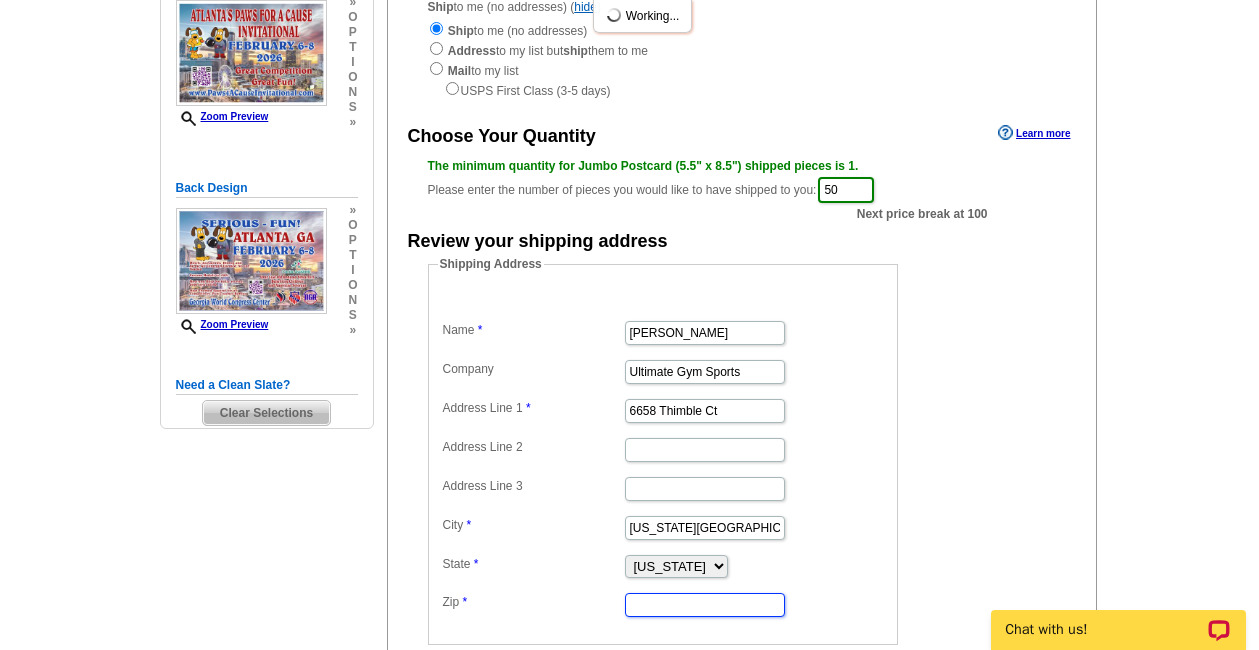 click on "Zip" at bounding box center [705, 605] 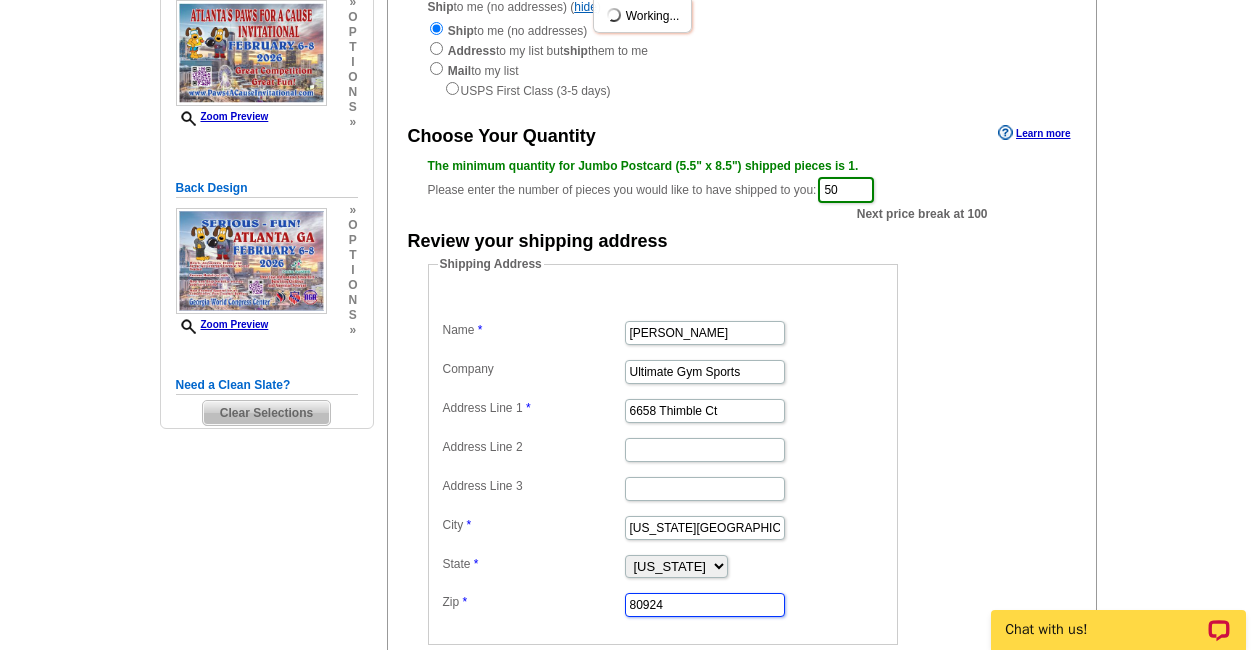 type on "80924" 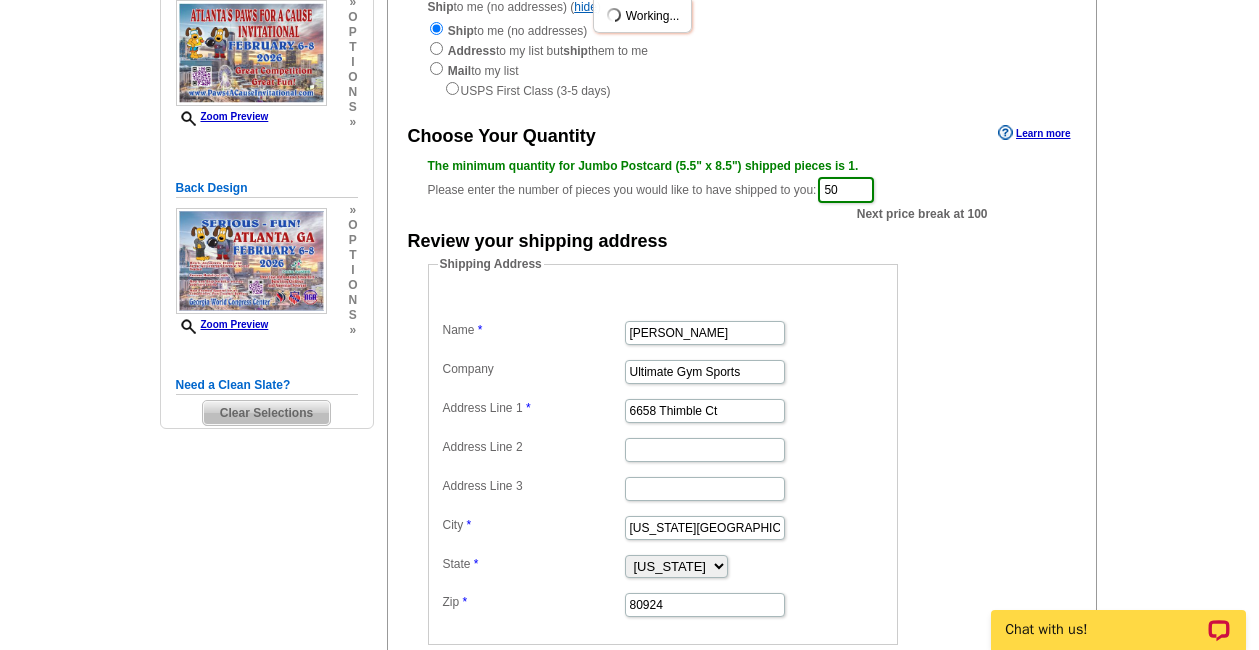 click at bounding box center (663, 448) 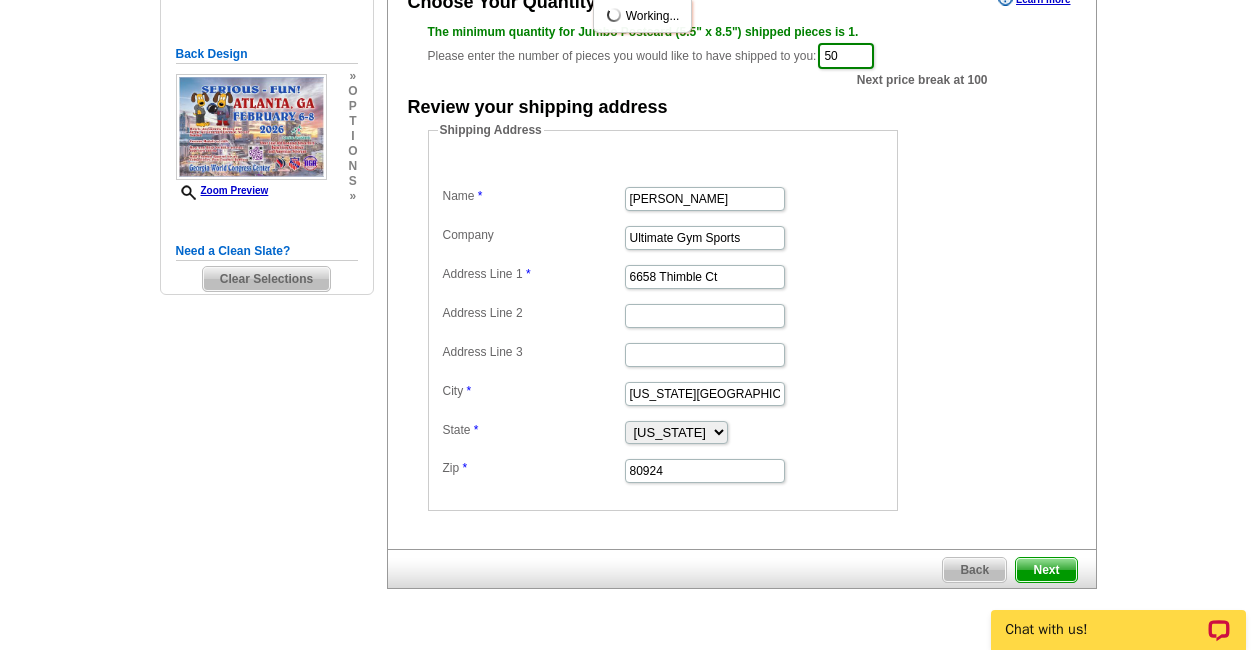 scroll, scrollTop: 411, scrollLeft: 0, axis: vertical 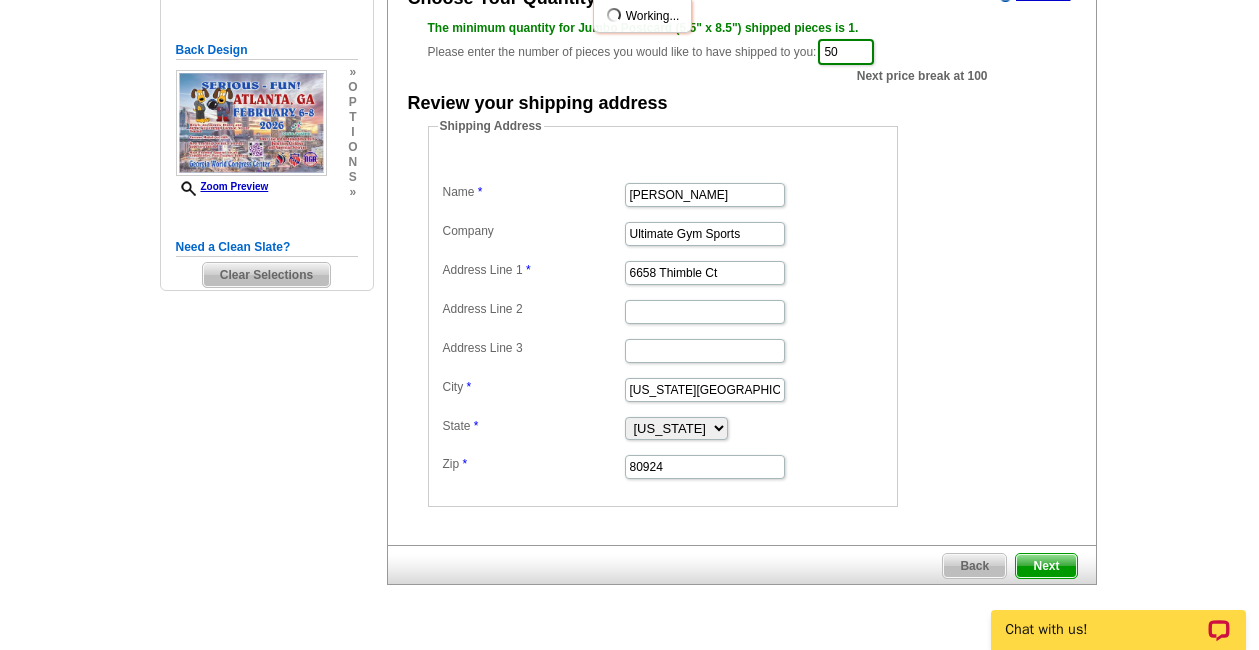 click on "Next" at bounding box center [1046, 566] 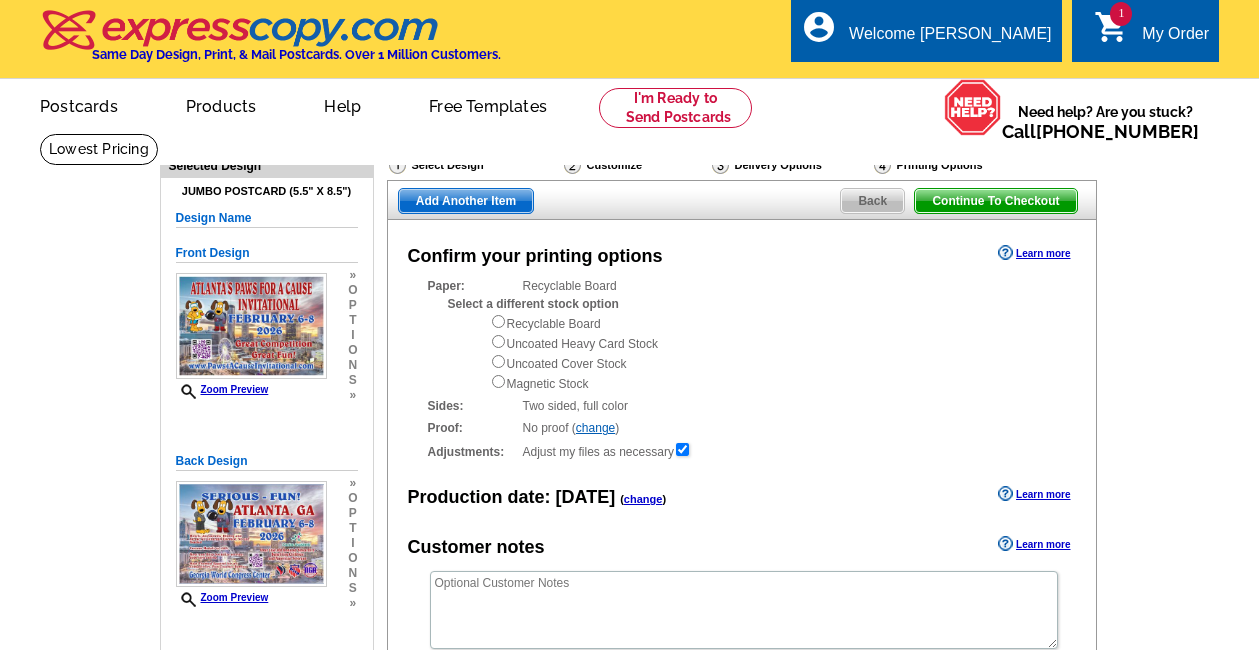 scroll, scrollTop: 0, scrollLeft: 0, axis: both 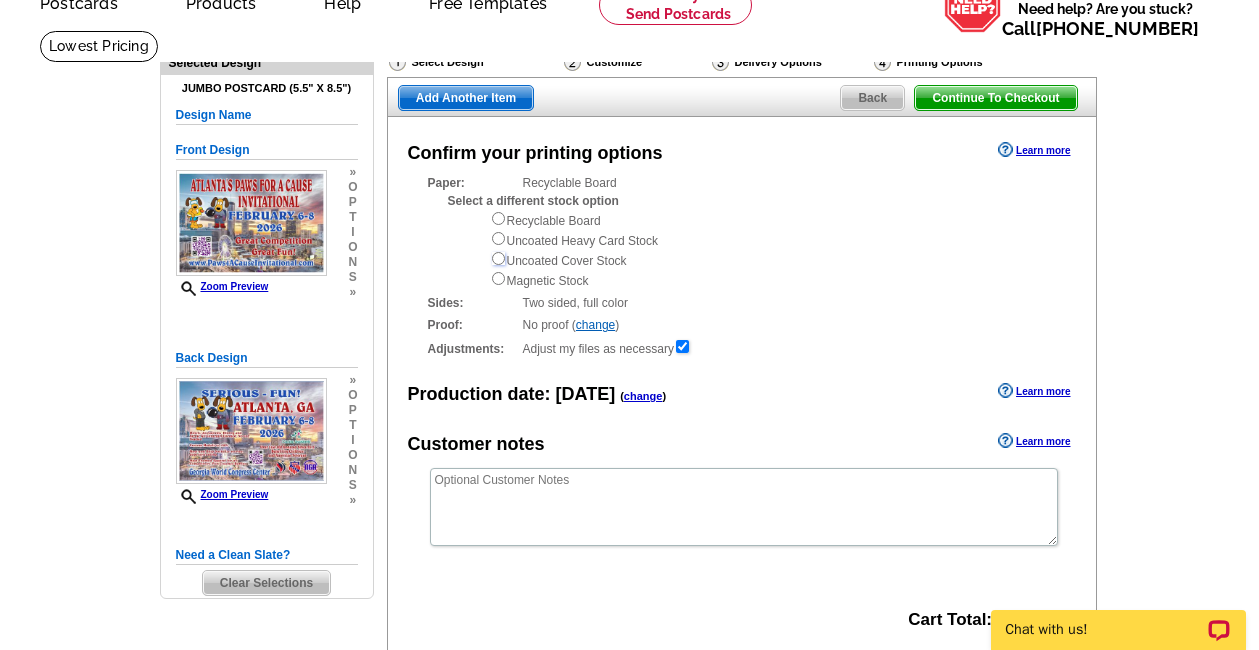 click at bounding box center (498, 258) 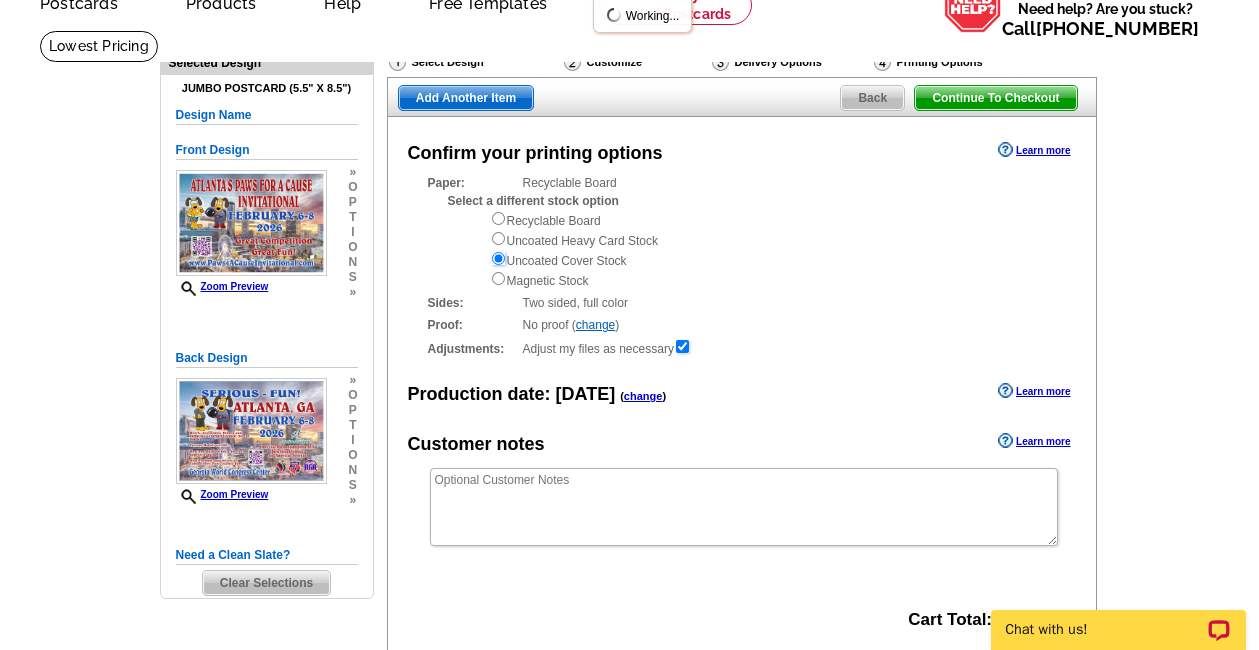 scroll, scrollTop: 0, scrollLeft: 0, axis: both 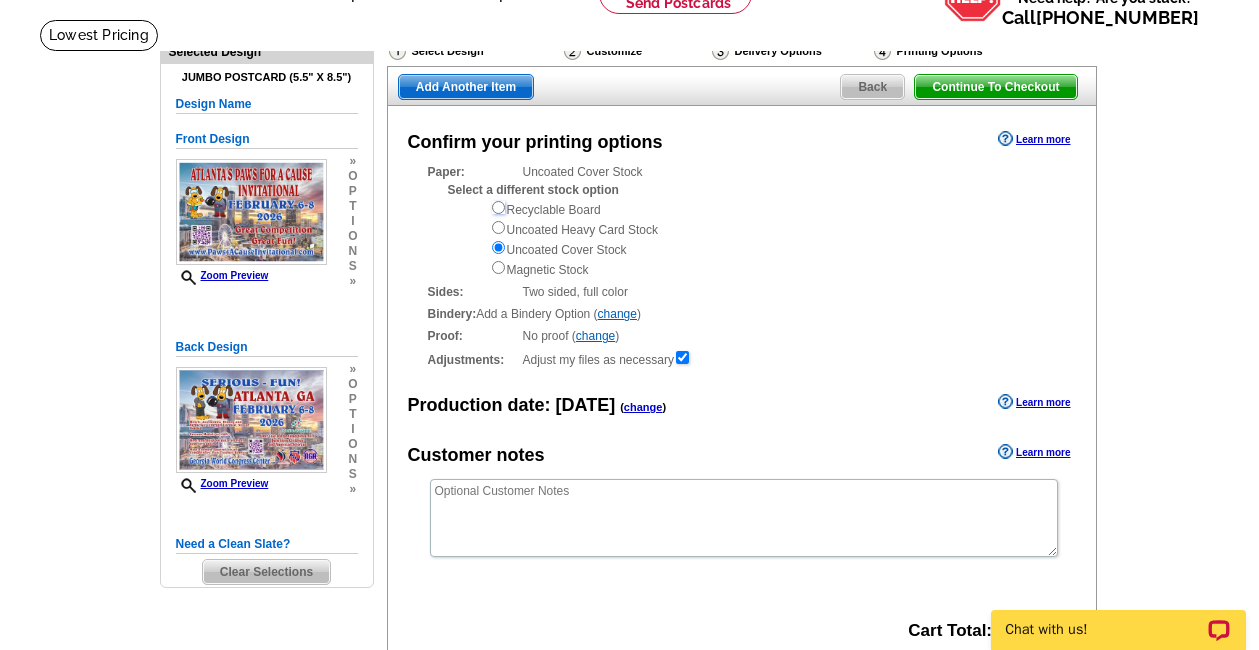 click at bounding box center [498, 207] 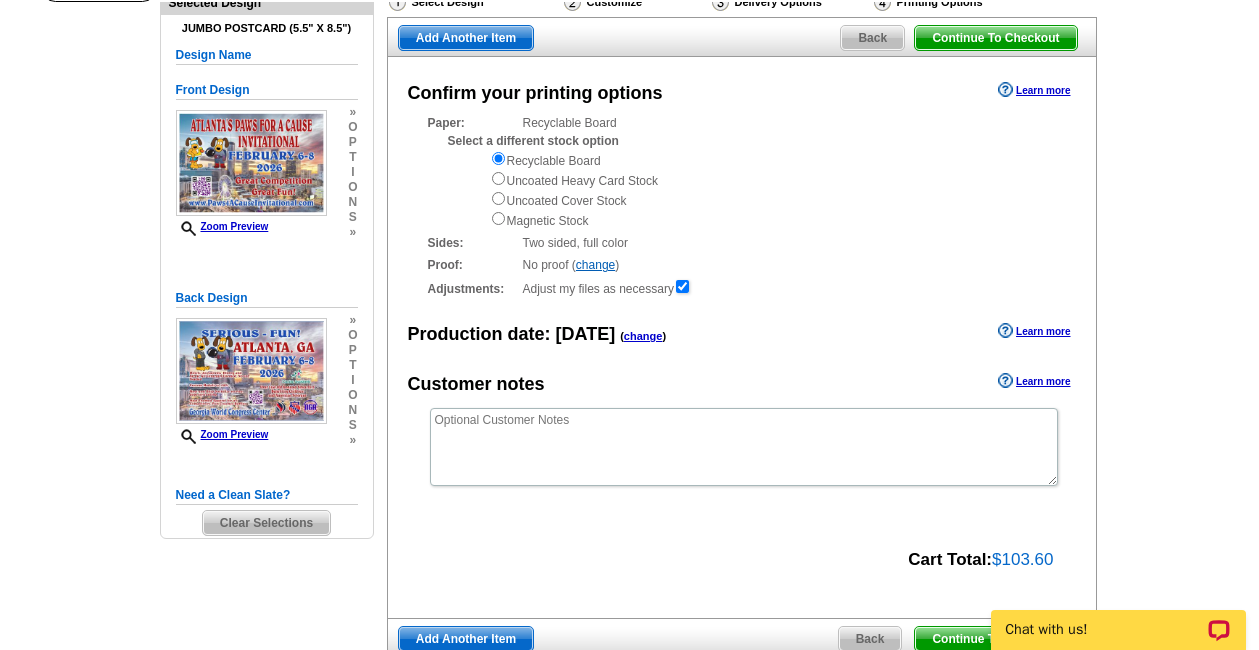 scroll, scrollTop: 133, scrollLeft: 0, axis: vertical 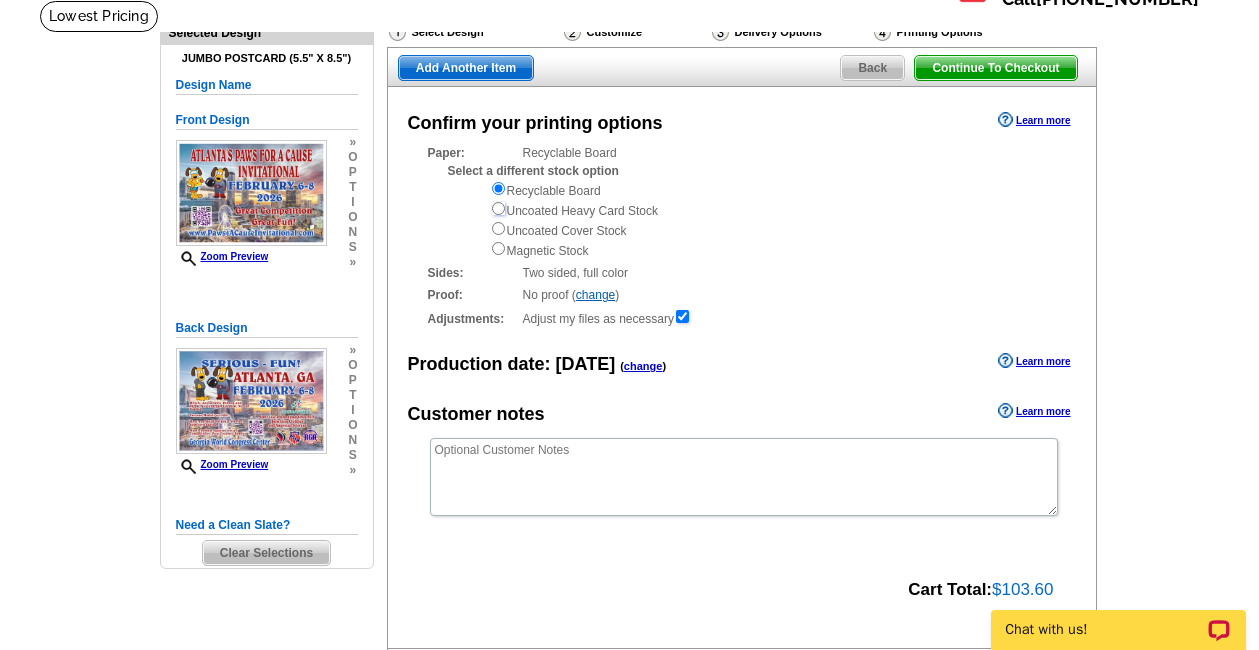 click at bounding box center (498, 208) 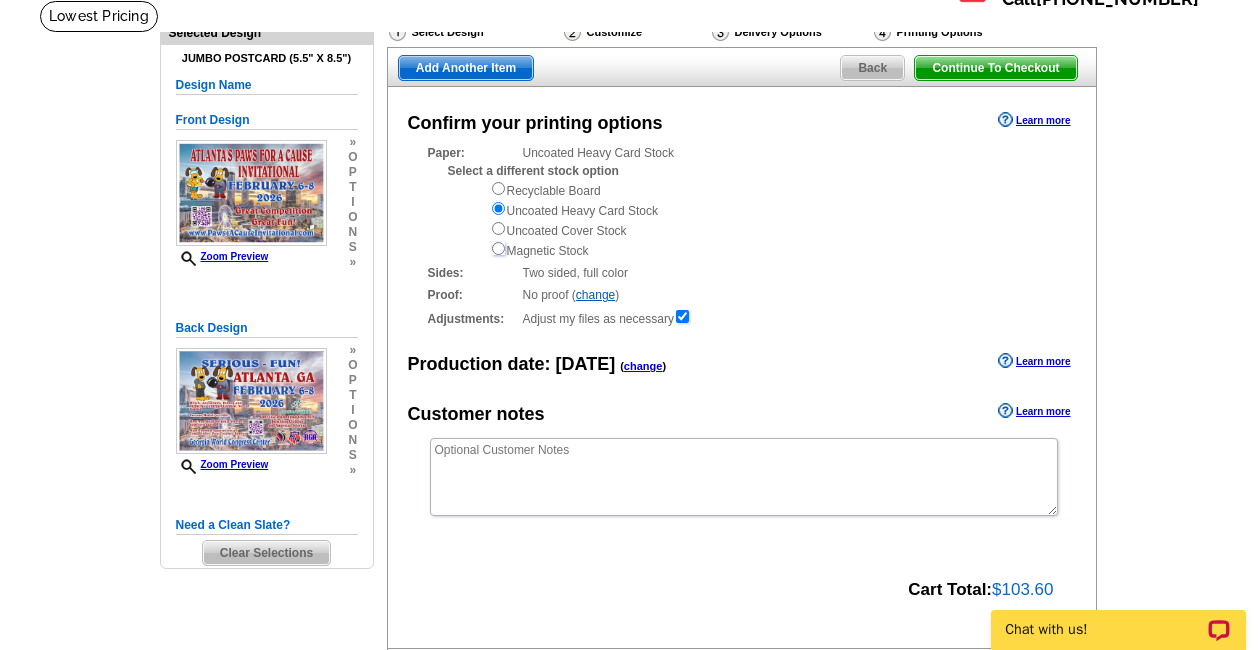 click at bounding box center (498, 248) 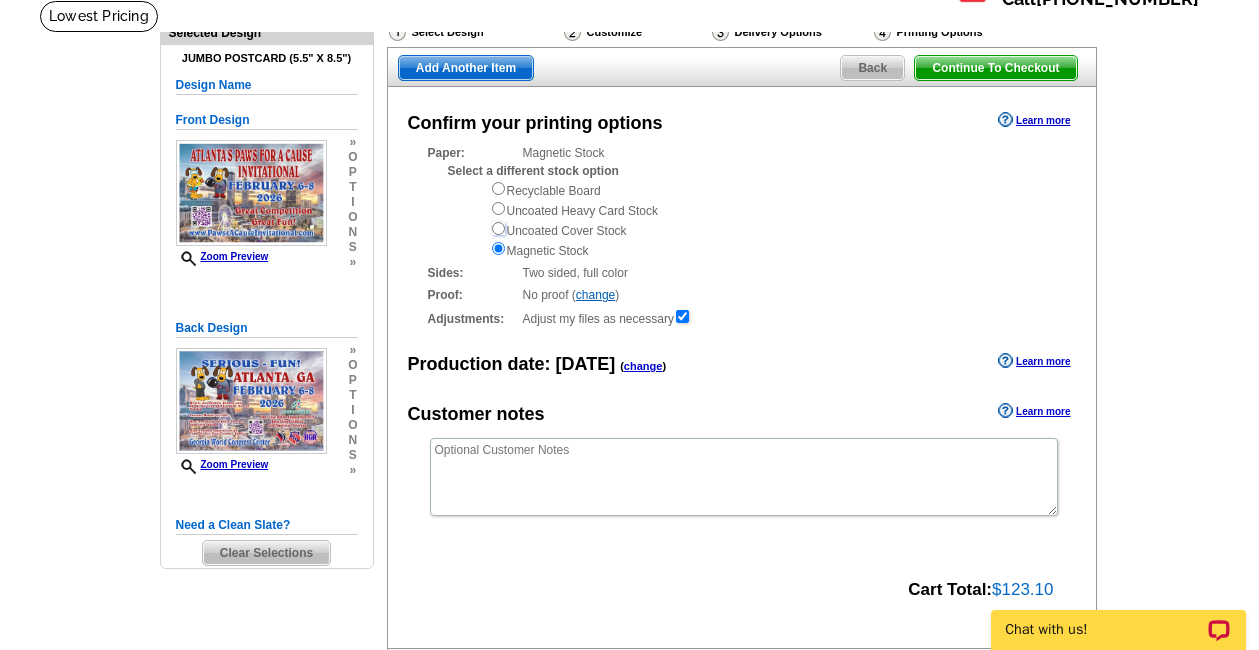 click at bounding box center [498, 228] 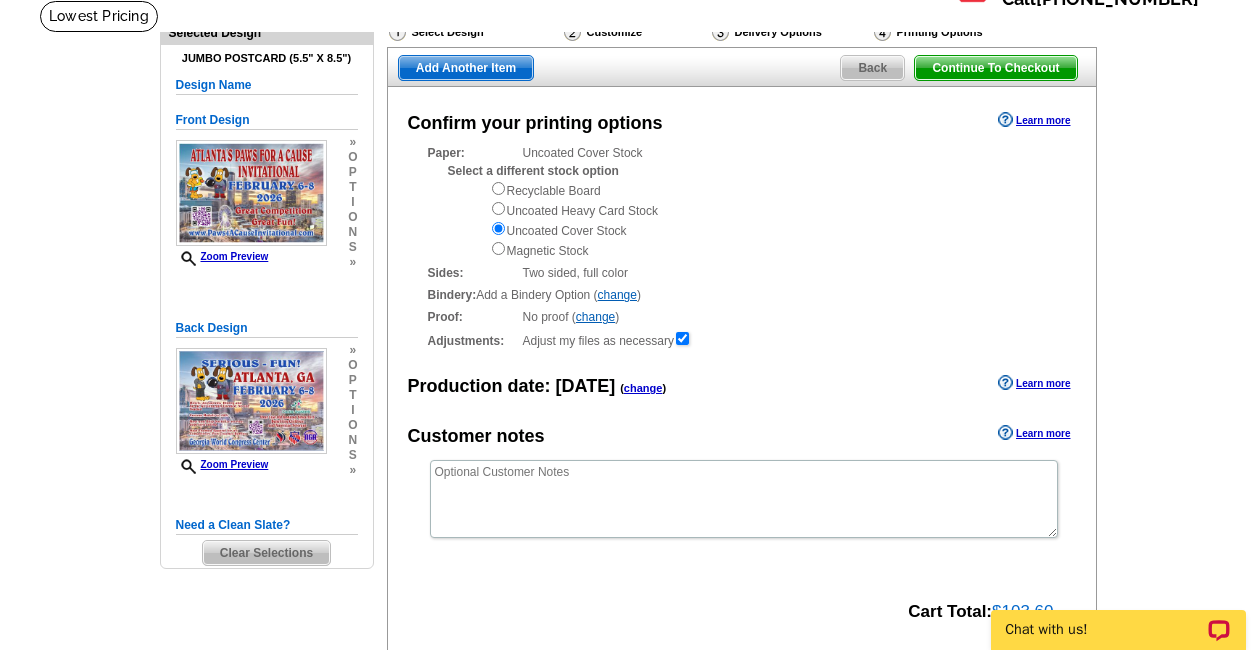 click on "Back" at bounding box center [872, 68] 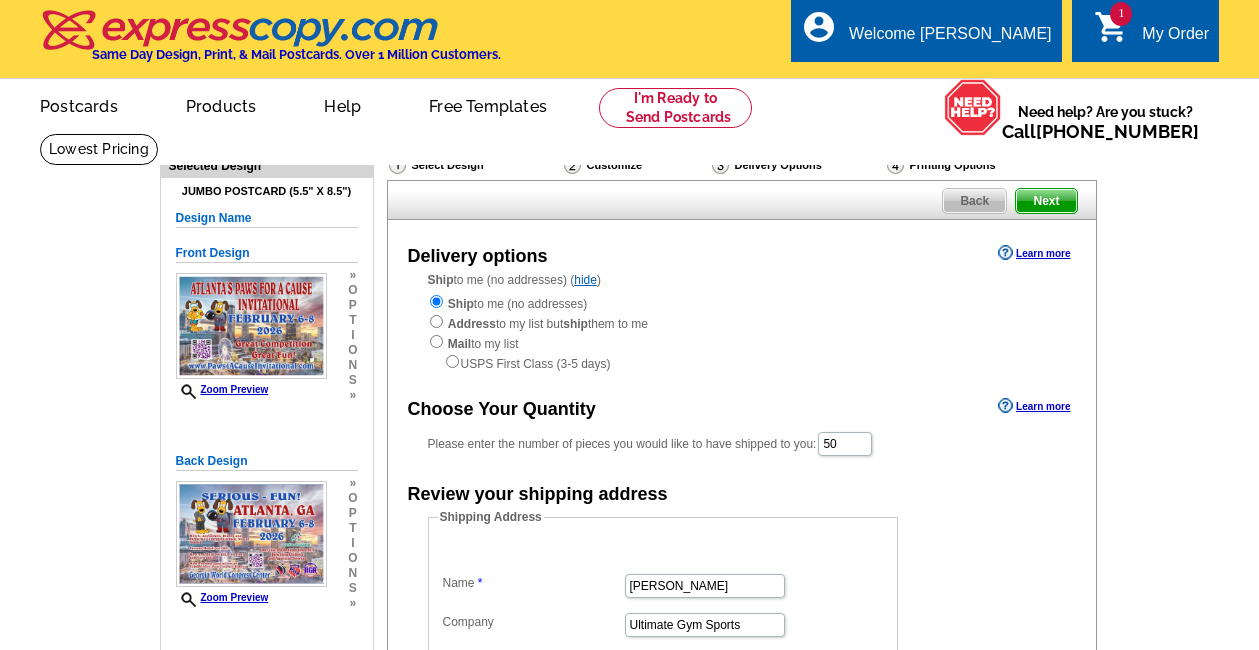 scroll, scrollTop: 0, scrollLeft: 0, axis: both 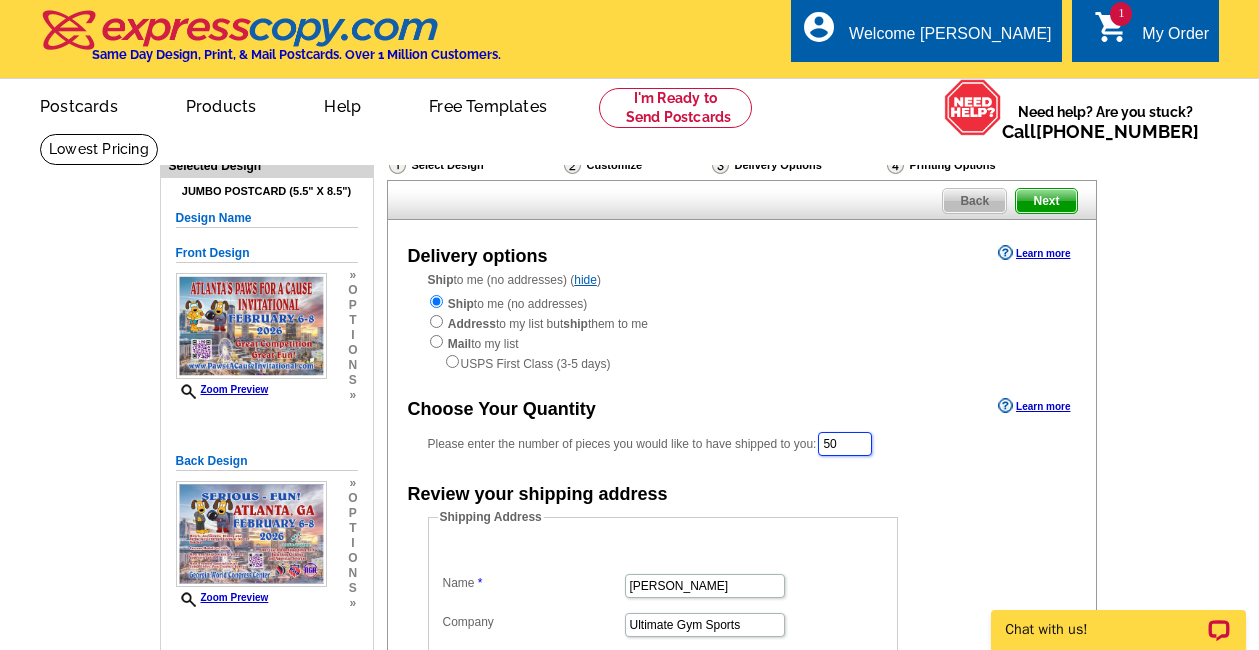 drag, startPoint x: 859, startPoint y: 448, endPoint x: 814, endPoint y: 445, distance: 45.099888 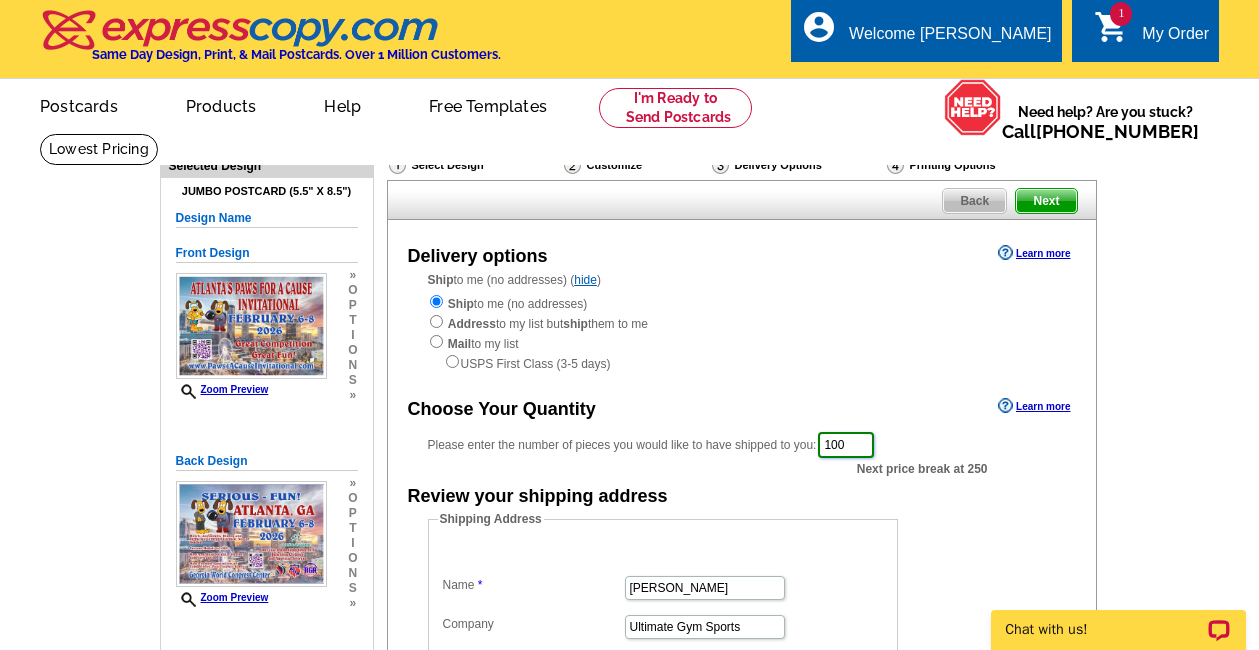 type on "100" 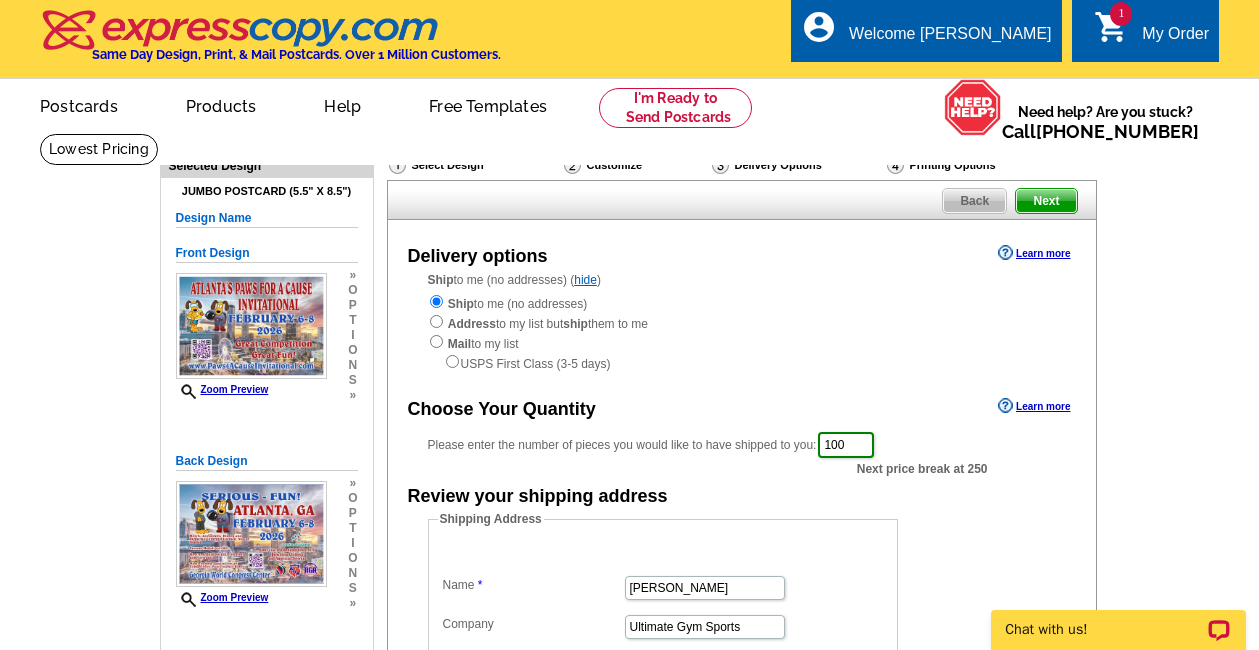 click on "Delivery options
Learn more
Ship  to me (no addresses)                            ( hide )
Ship  to me (no addresses)
Address  to my list but  ship  them to me
Mail  to my list
USPS First Class                                                    (3-5 days)
Choose Your Quantity
Learn more
100" at bounding box center (742, 579) 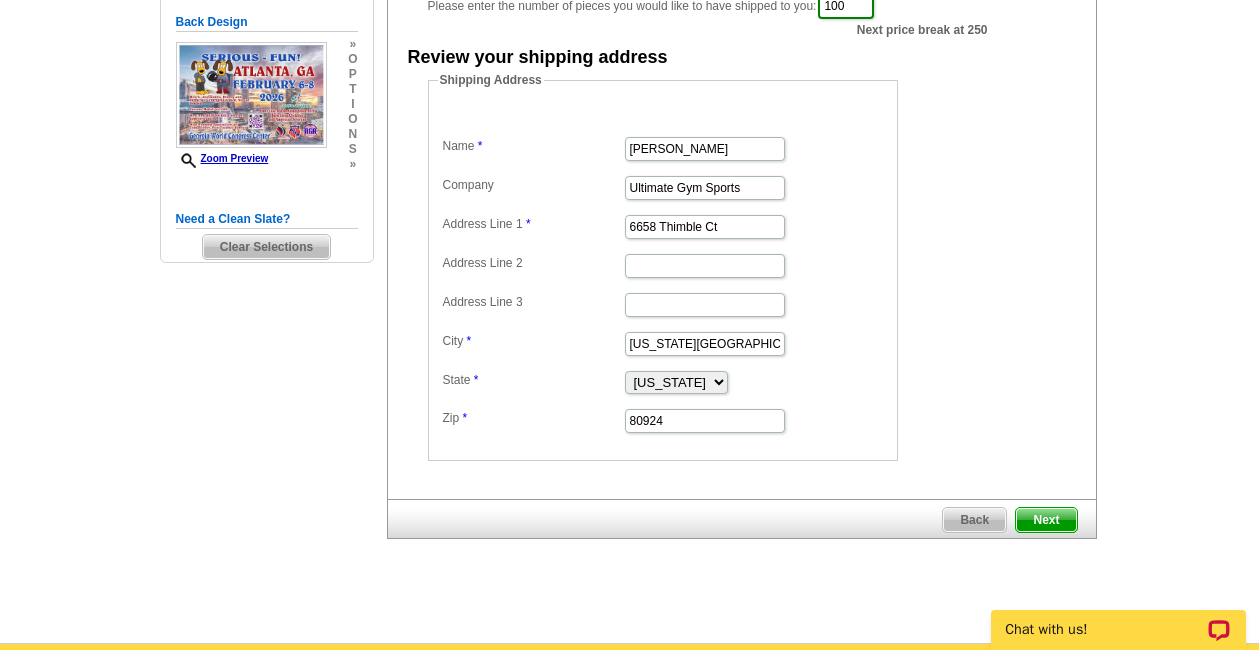 scroll, scrollTop: 442, scrollLeft: 0, axis: vertical 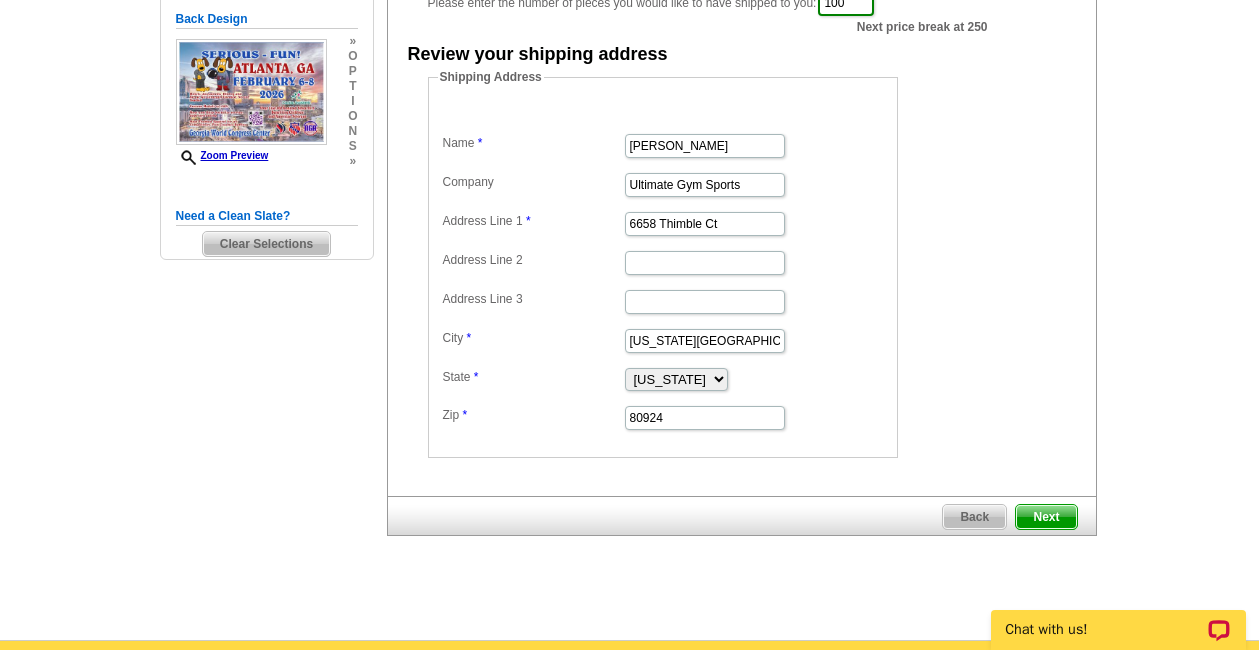 click on "Next" at bounding box center [1046, 517] 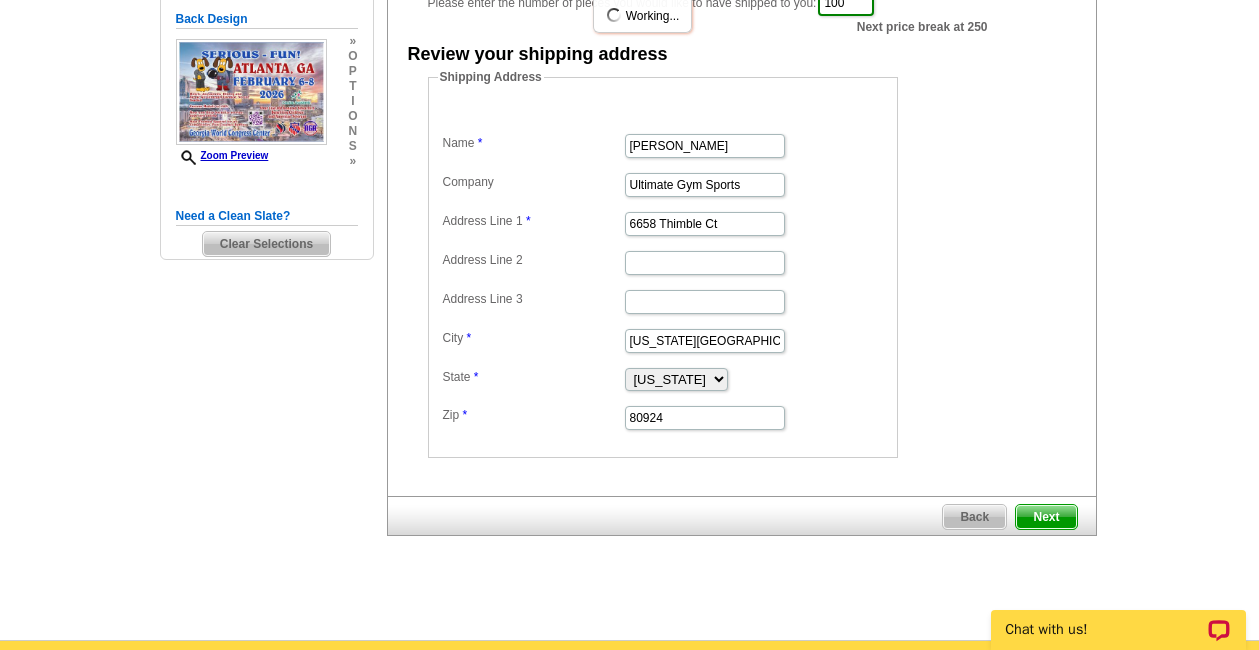 scroll, scrollTop: 0, scrollLeft: 0, axis: both 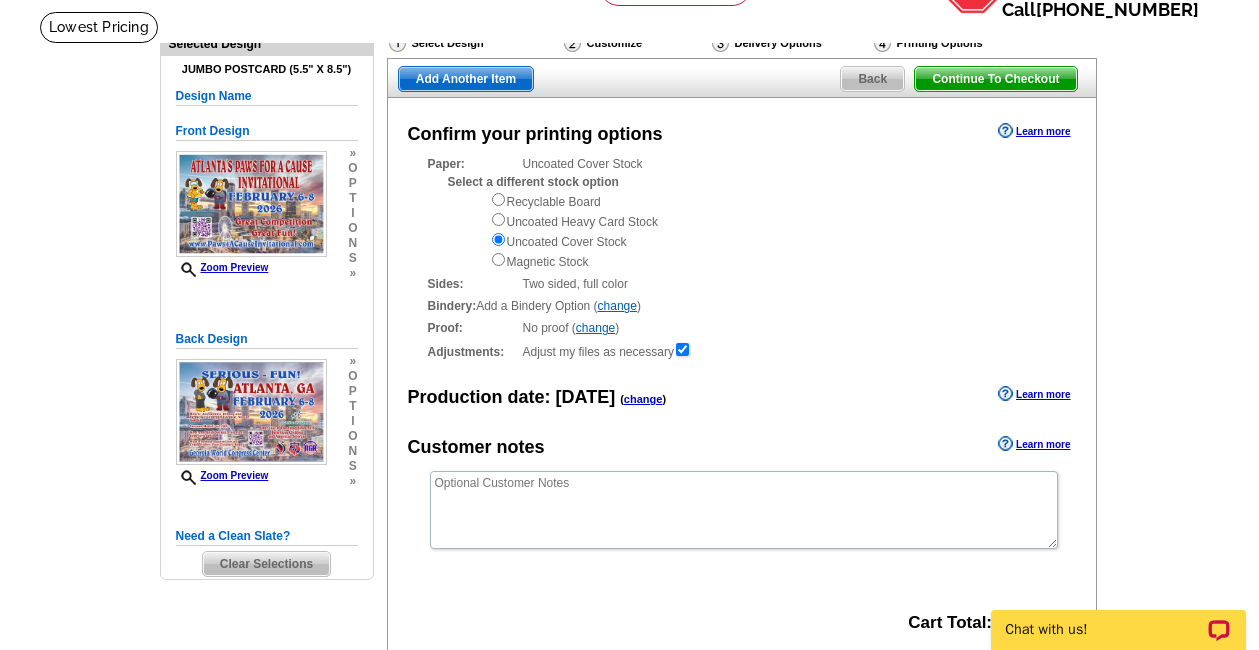 click on "Back" at bounding box center [872, 79] 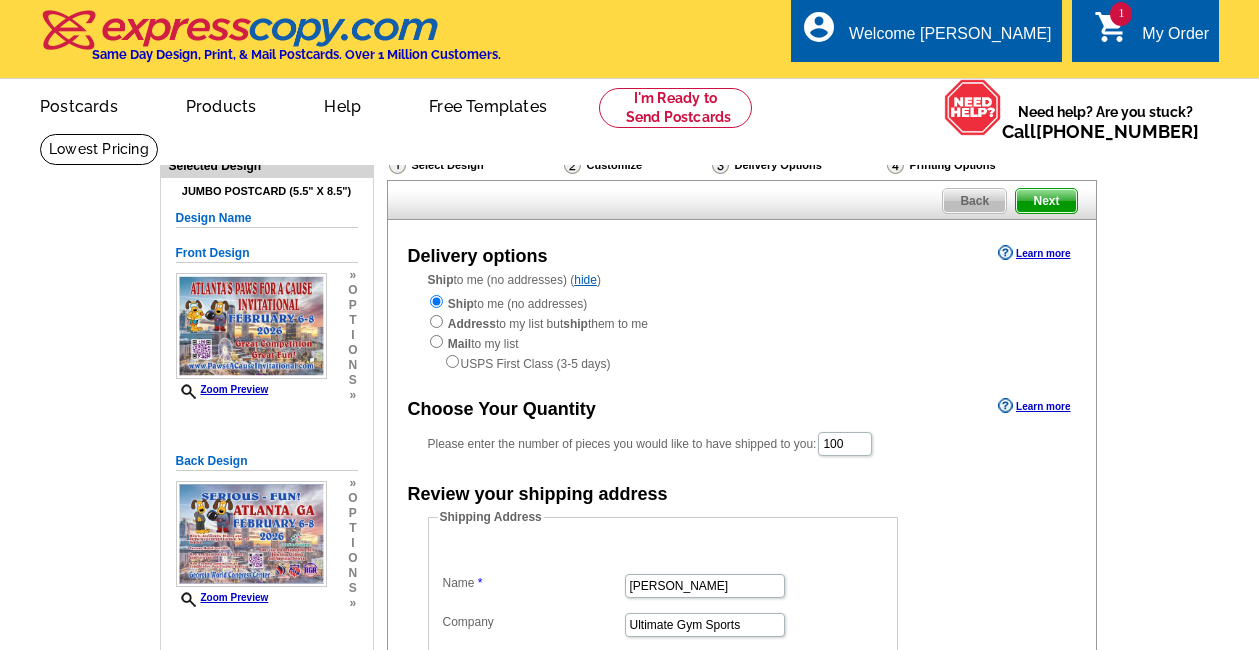 scroll, scrollTop: 0, scrollLeft: 0, axis: both 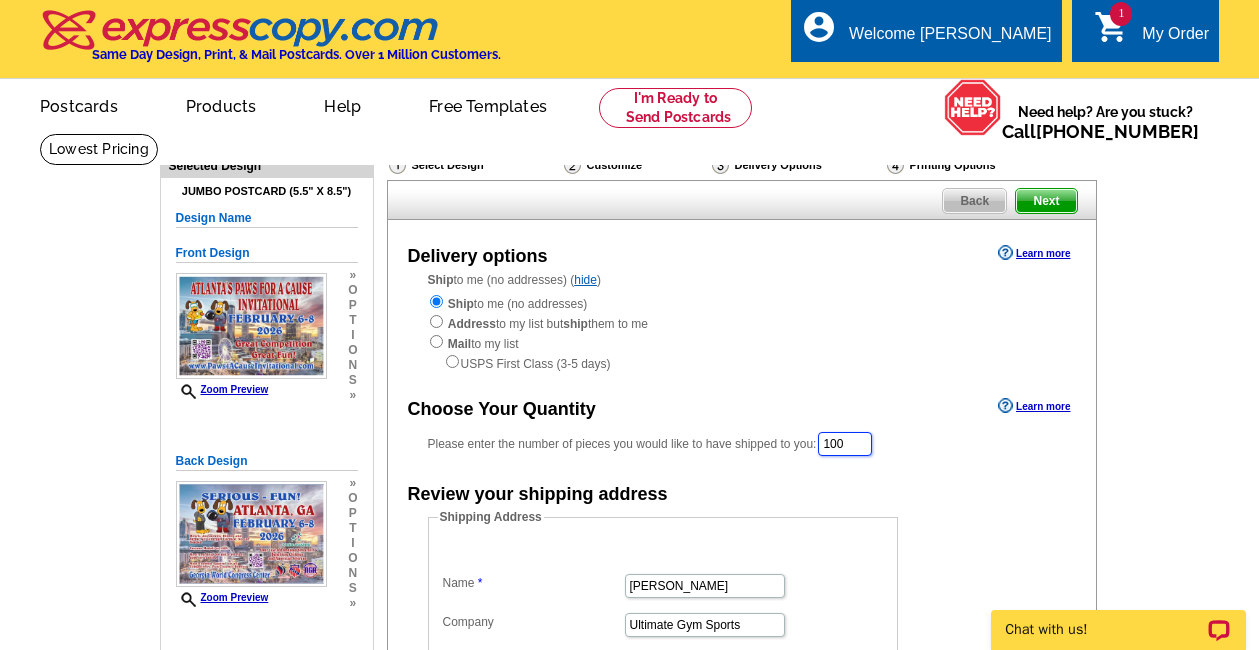 drag, startPoint x: 856, startPoint y: 441, endPoint x: 793, endPoint y: 448, distance: 63.387695 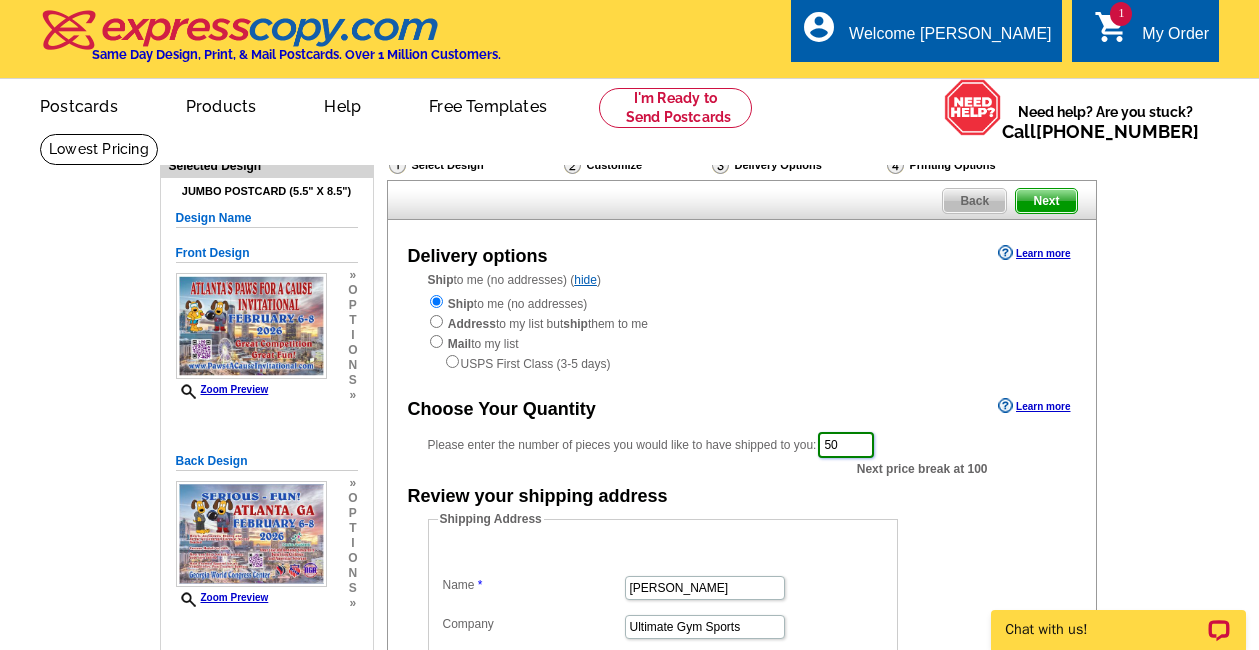 type on "50" 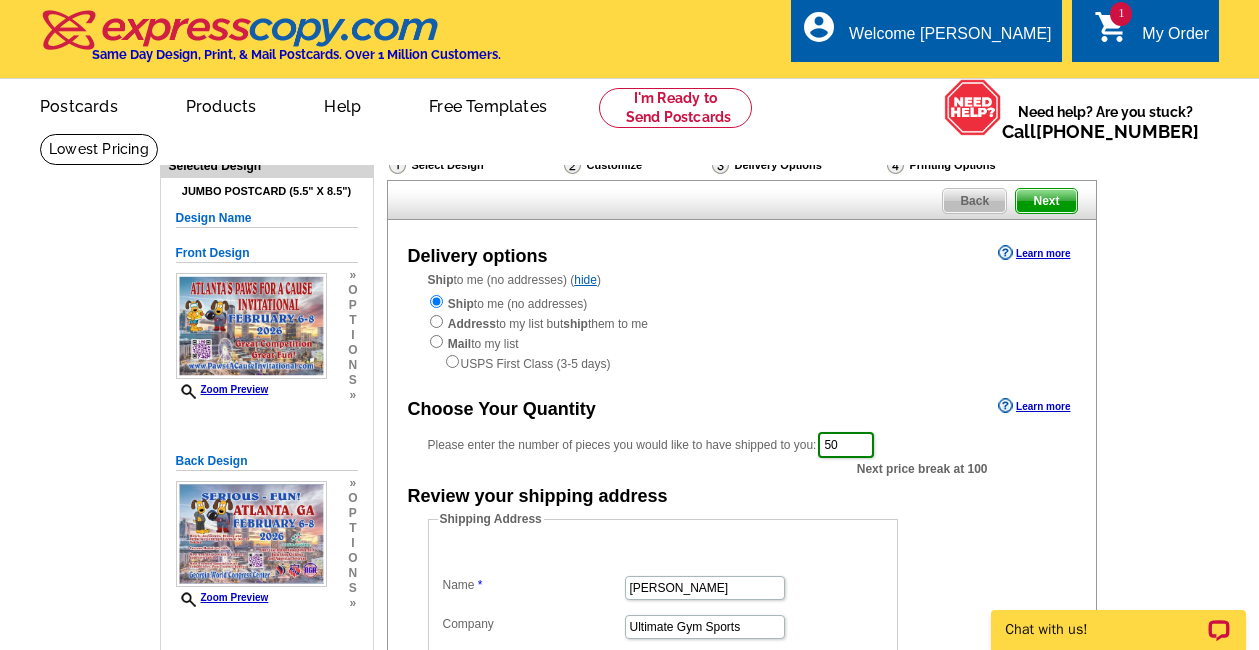 click on "Delivery options
Learn more
Ship  to me (no addresses)                            ( hide )
Ship  to me (no addresses)
Address  to my list but  ship  them to me
Mail  to my list
USPS First Class                                                    (3-5 days)
Choose Your Quantity
Learn more
50" at bounding box center [742, 579] 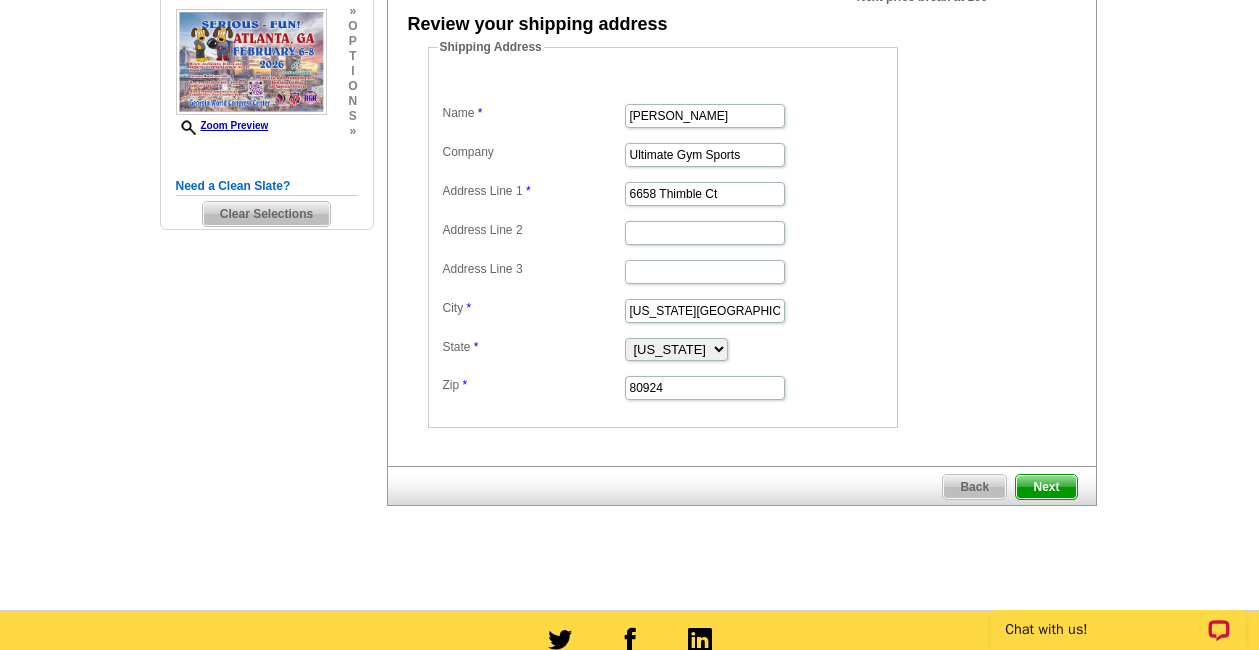 scroll, scrollTop: 473, scrollLeft: 0, axis: vertical 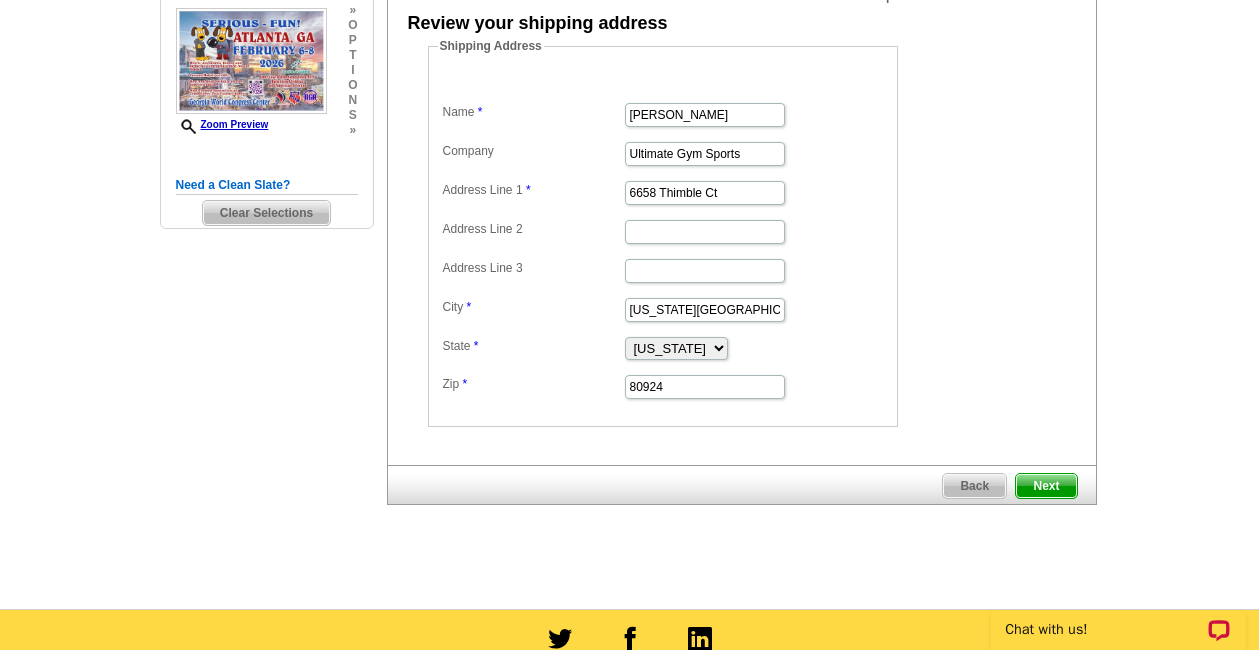 click on "Next" at bounding box center (1046, 486) 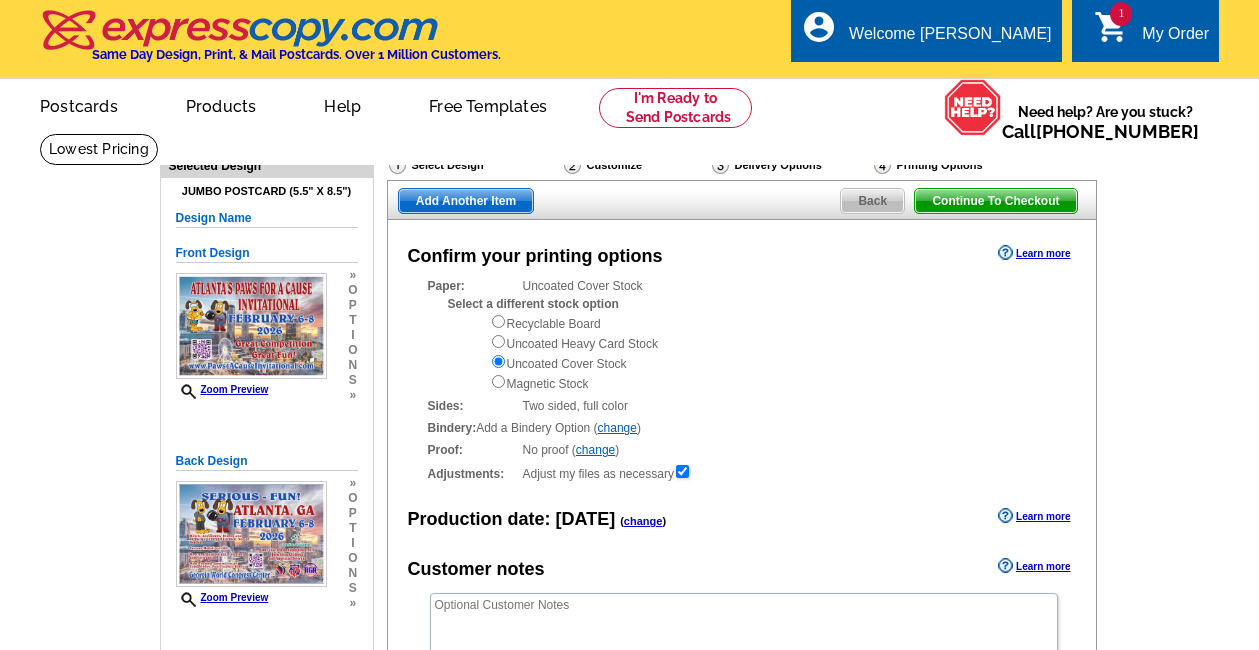 scroll, scrollTop: 0, scrollLeft: 0, axis: both 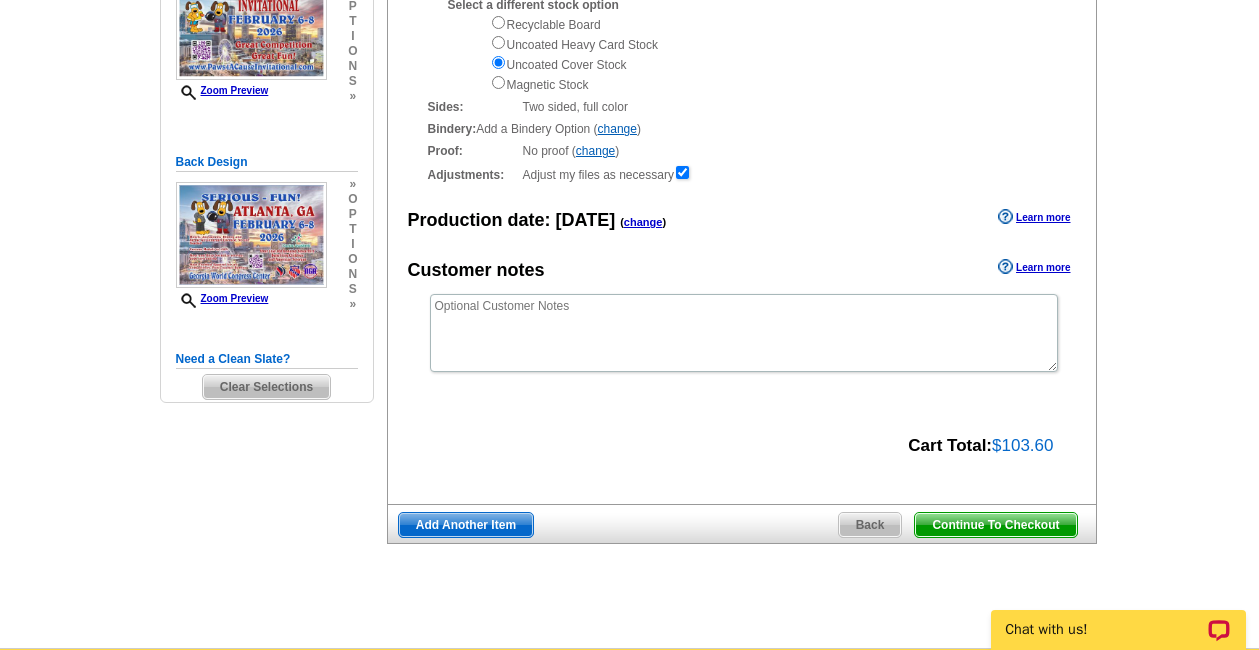 click on "Add Another Item" at bounding box center [466, 525] 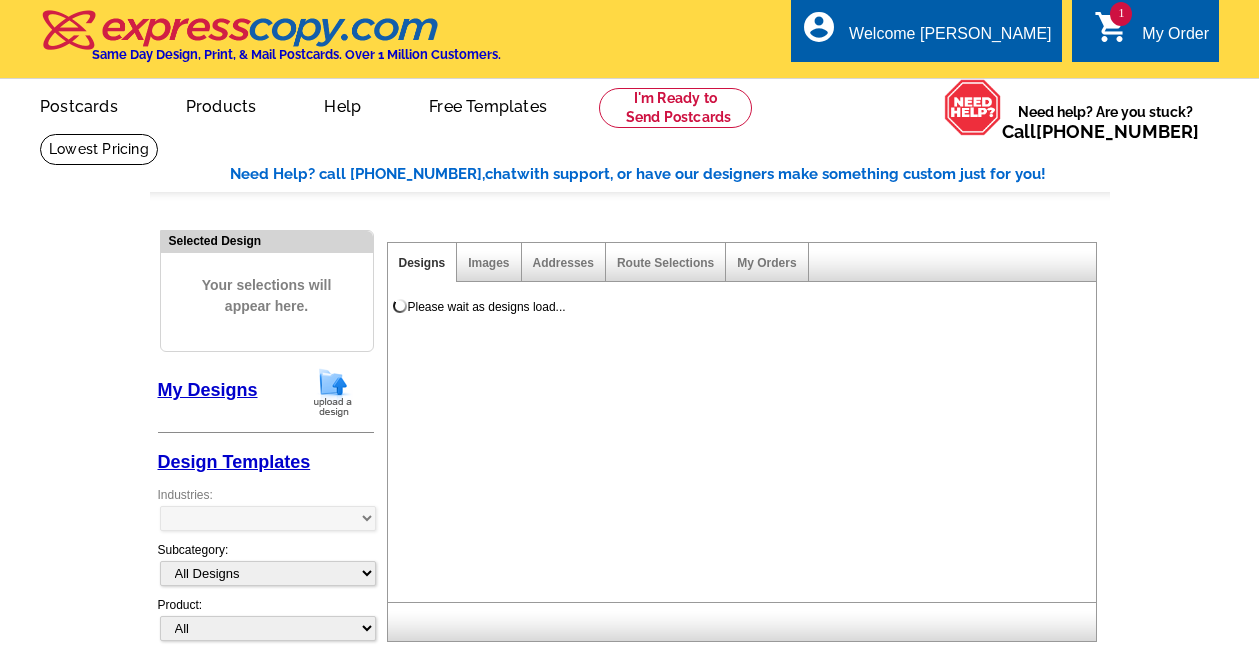 scroll, scrollTop: 0, scrollLeft: 0, axis: both 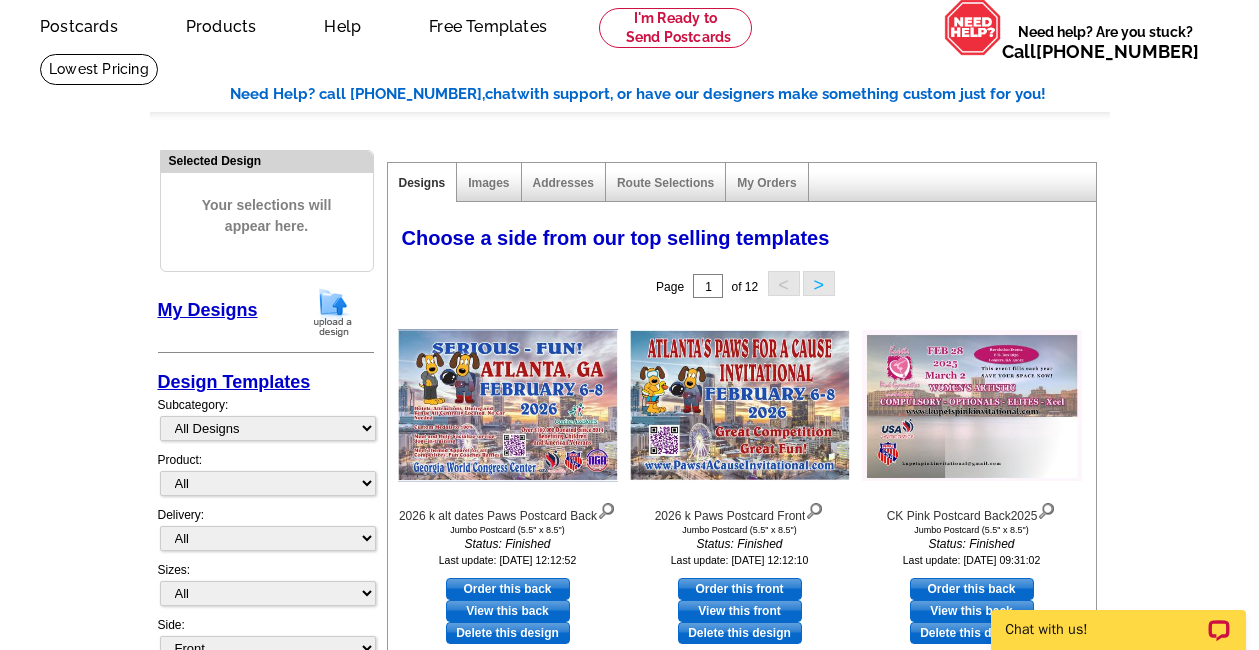 click at bounding box center (333, 312) 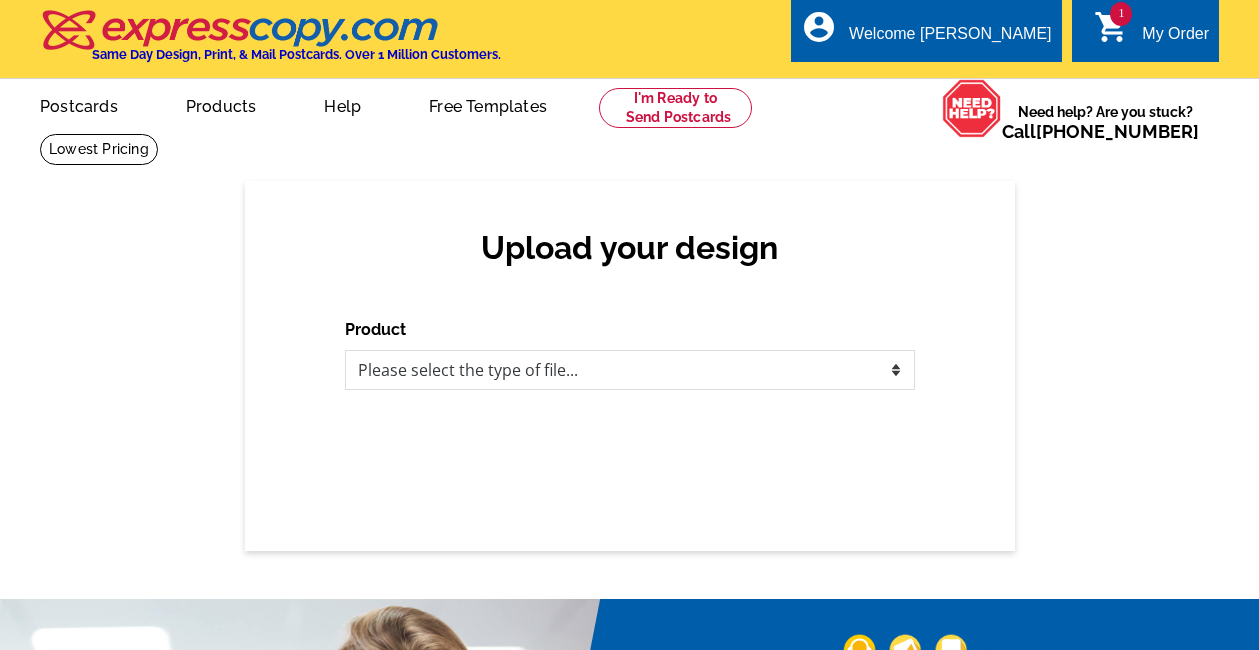 scroll, scrollTop: 0, scrollLeft: 0, axis: both 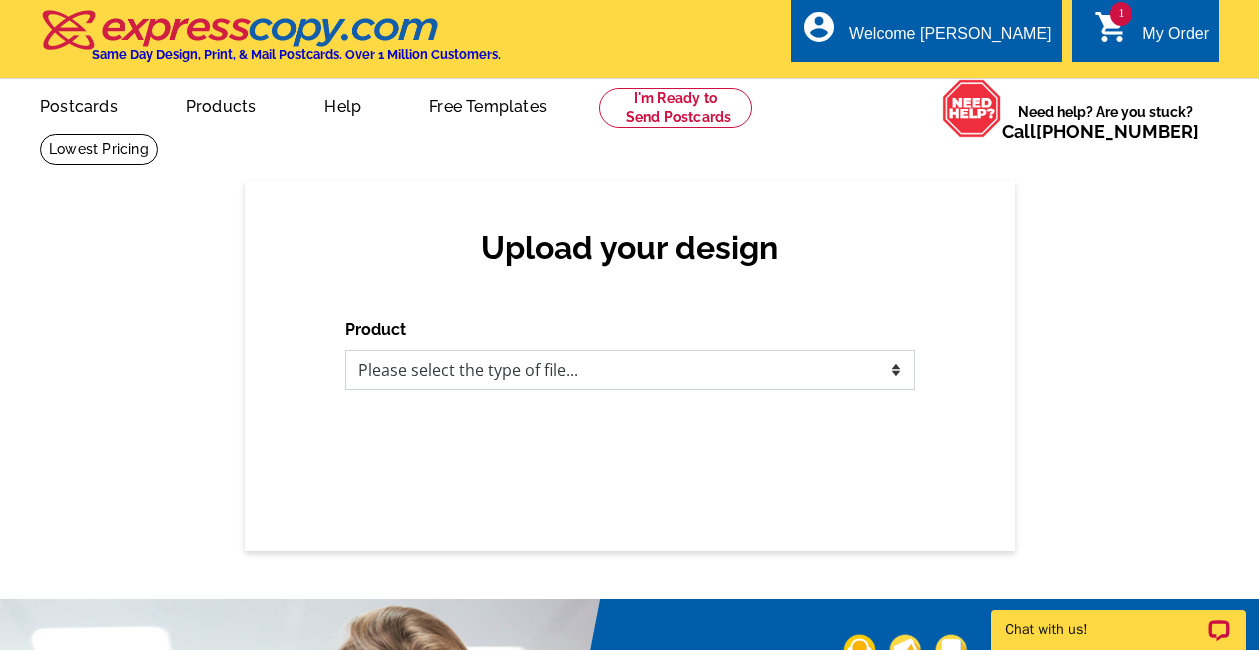 click on "Please select the type of file...
Postcards
Business Cards
Letters and flyers
Greeting Cards
Door Hangers" at bounding box center (630, 370) 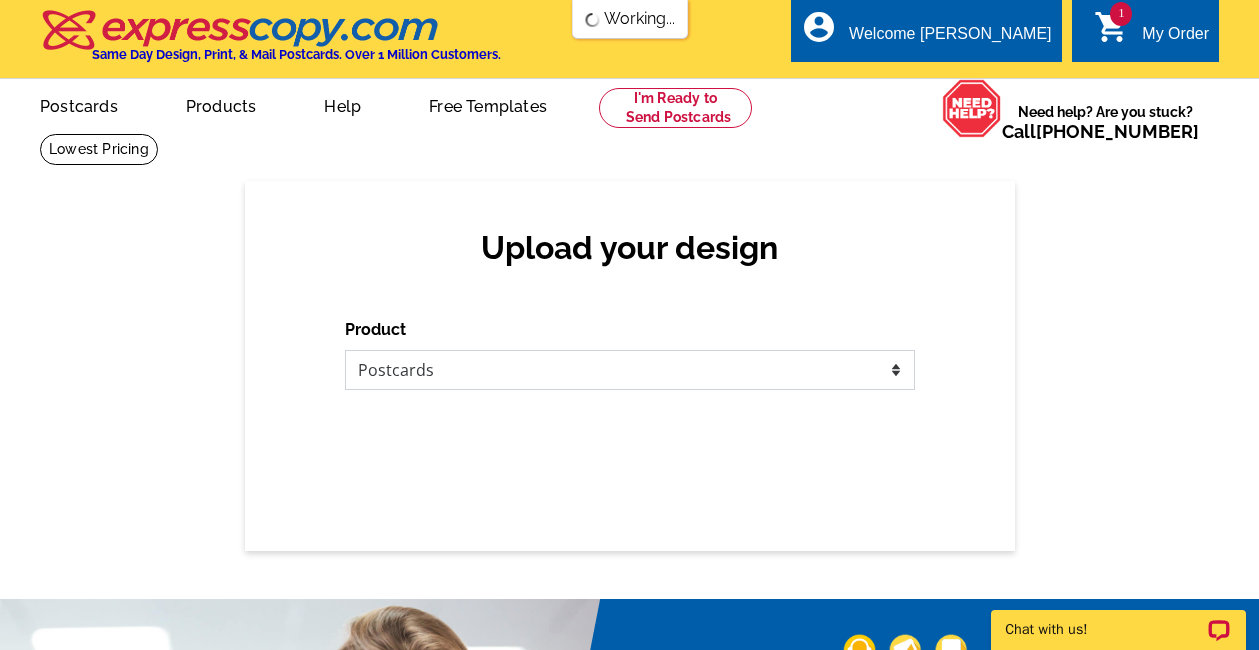 scroll, scrollTop: 0, scrollLeft: 0, axis: both 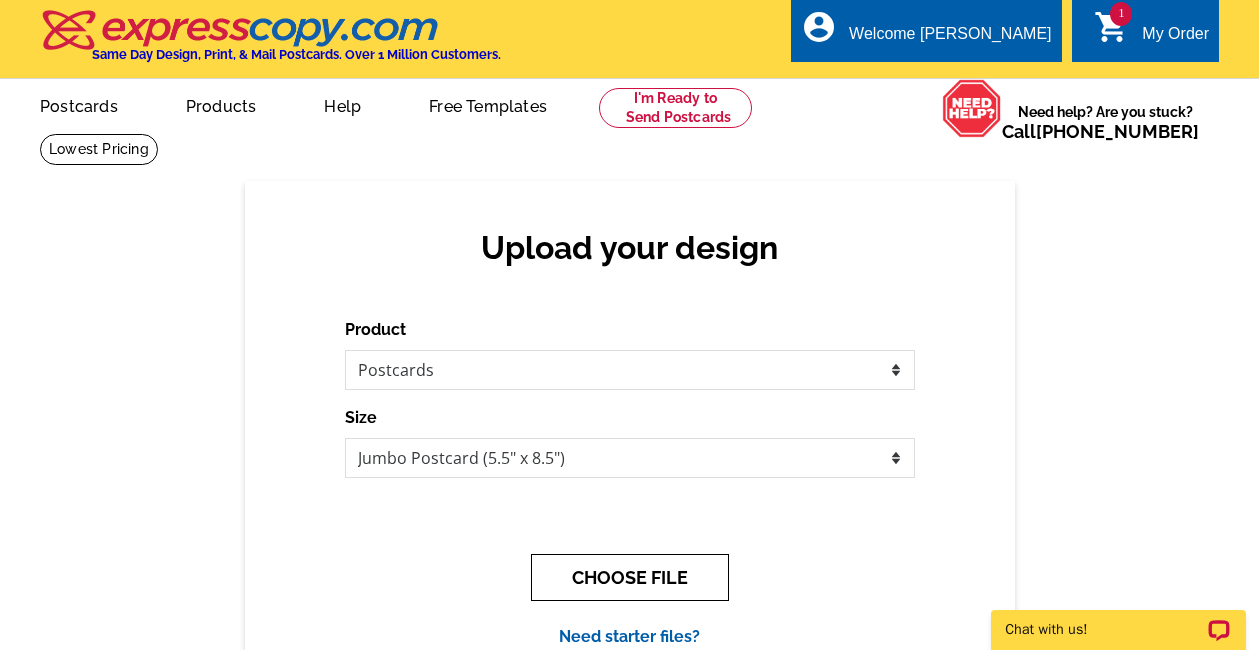 click on "CHOOSE FILE" at bounding box center [630, 577] 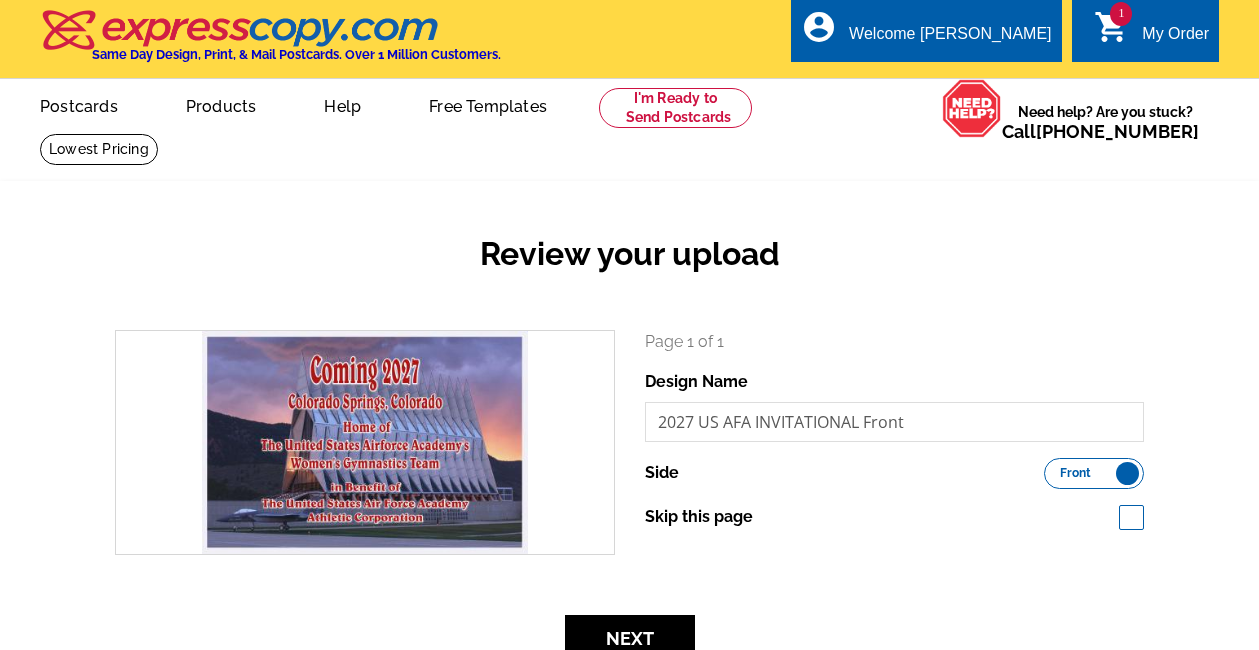scroll, scrollTop: 0, scrollLeft: 0, axis: both 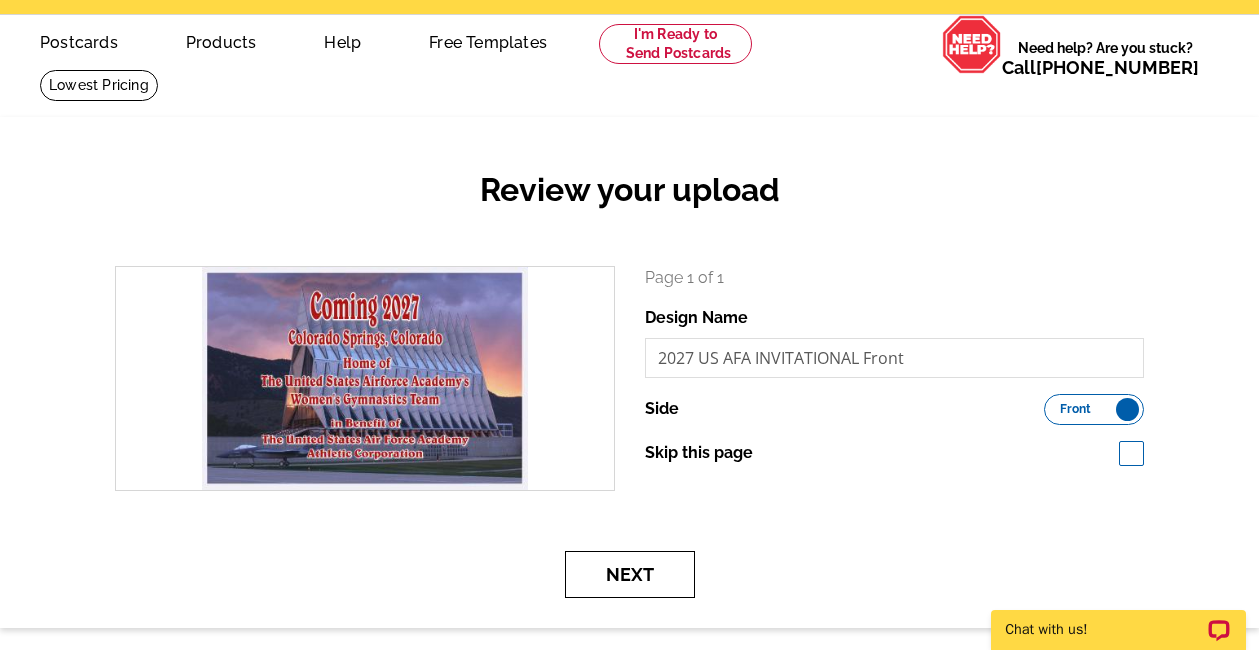 click on "Next" at bounding box center (630, 574) 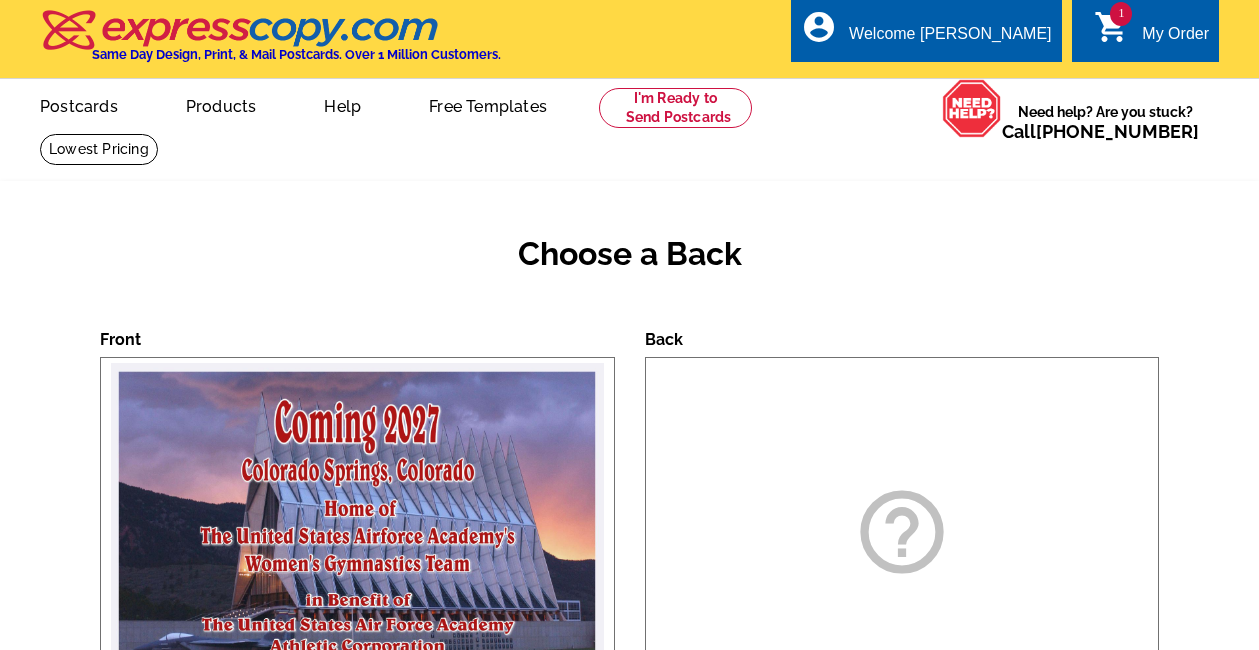 scroll, scrollTop: 0, scrollLeft: 0, axis: both 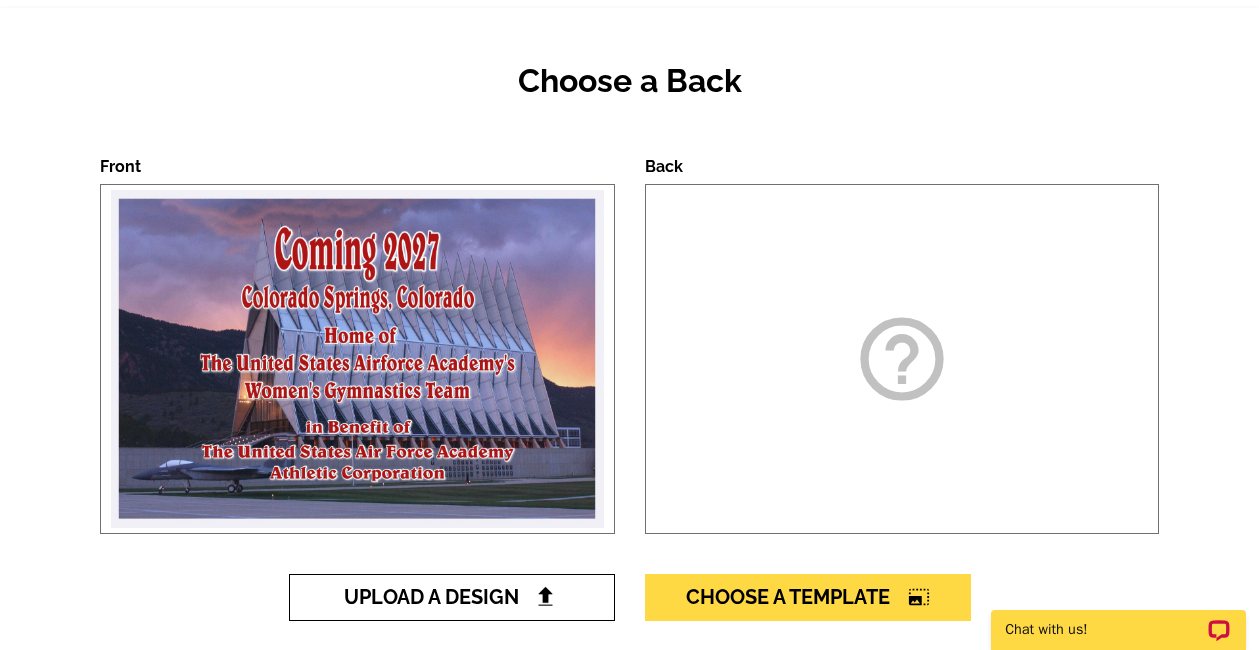 click on "Upload A Design" at bounding box center (451, 597) 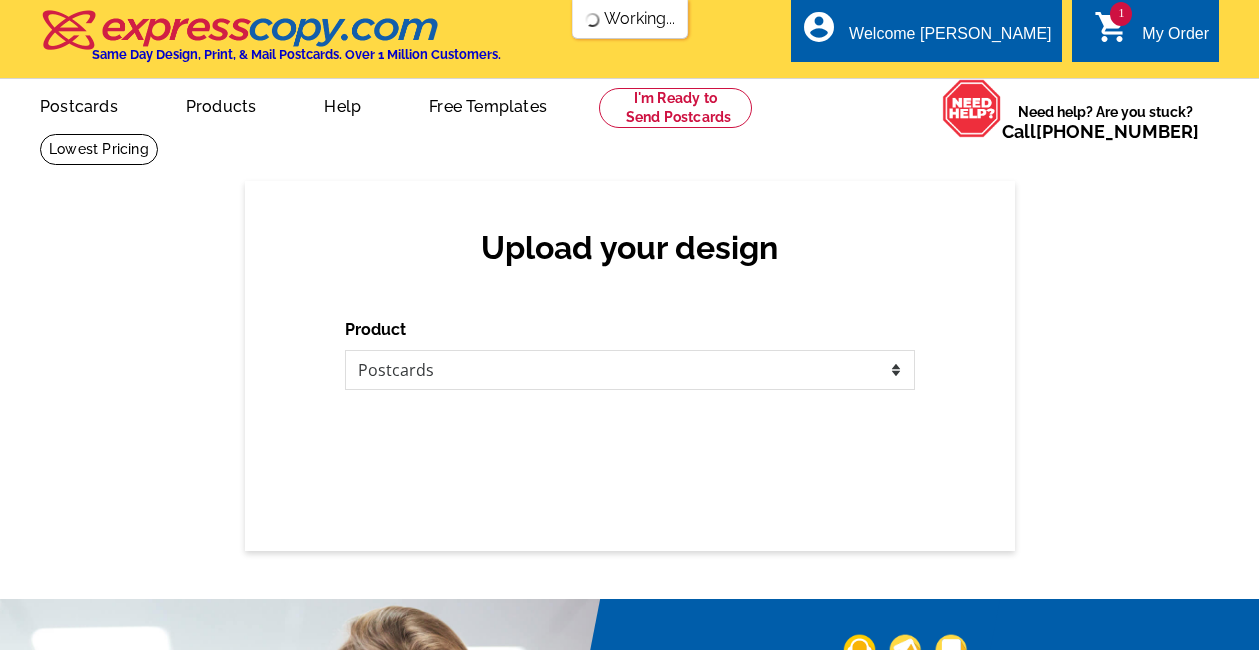 scroll, scrollTop: 0, scrollLeft: 0, axis: both 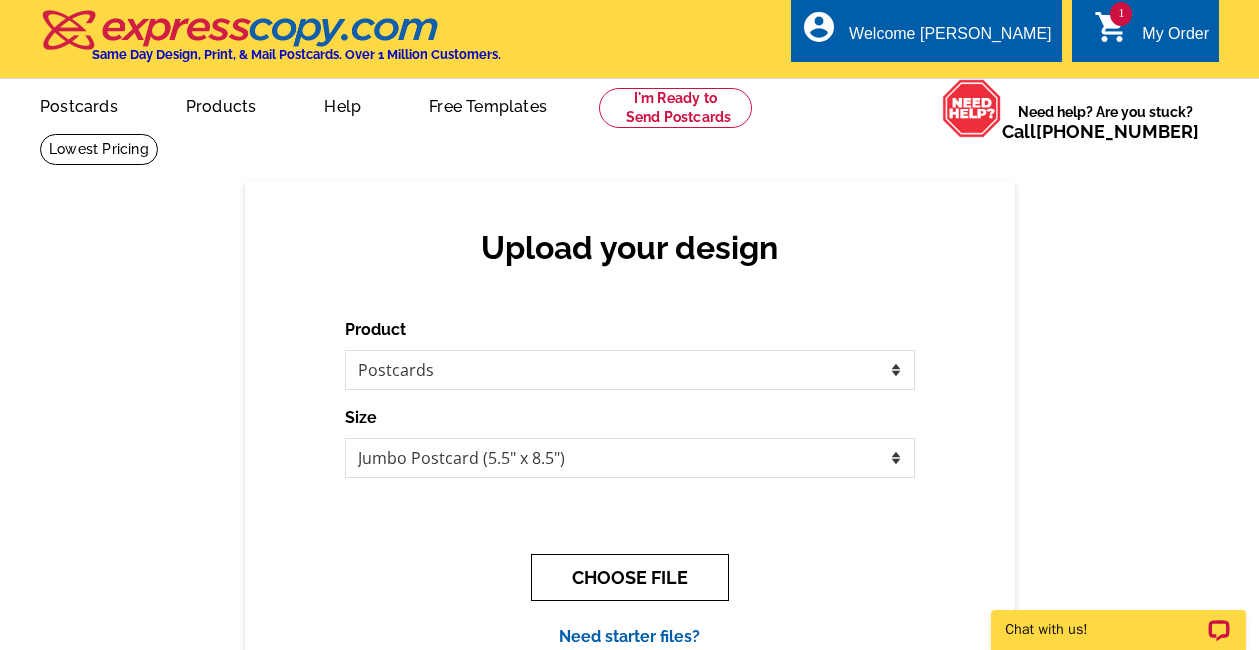 click on "CHOOSE FILE" at bounding box center (630, 577) 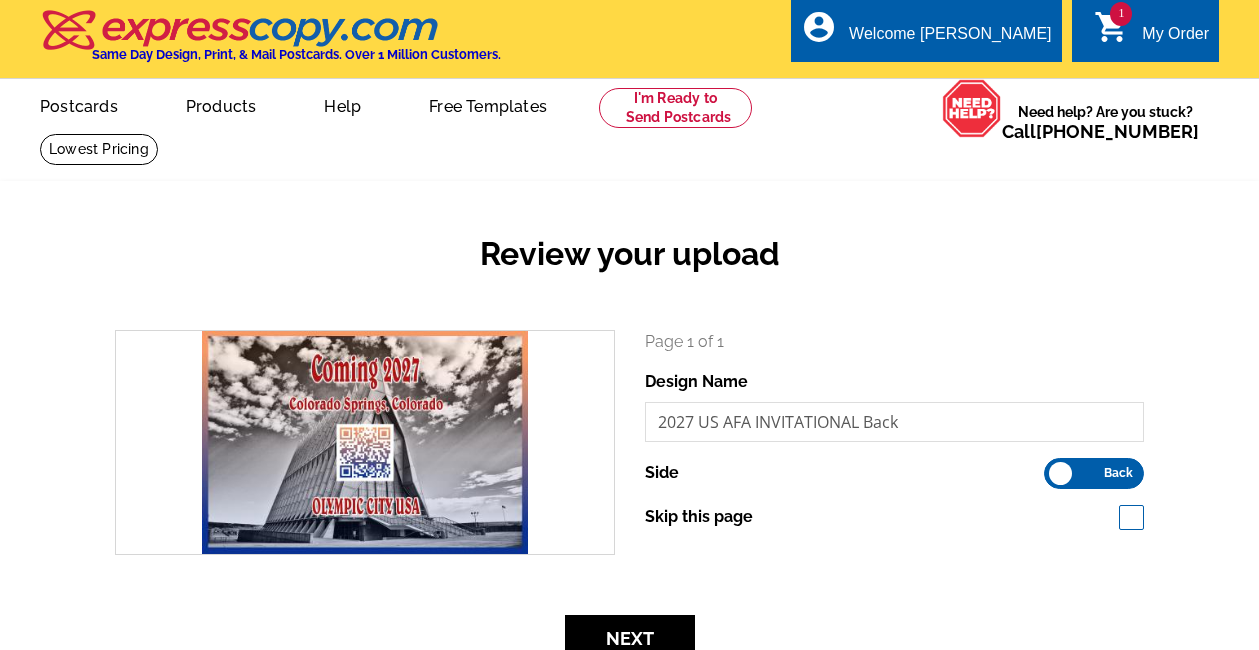 scroll, scrollTop: 0, scrollLeft: 0, axis: both 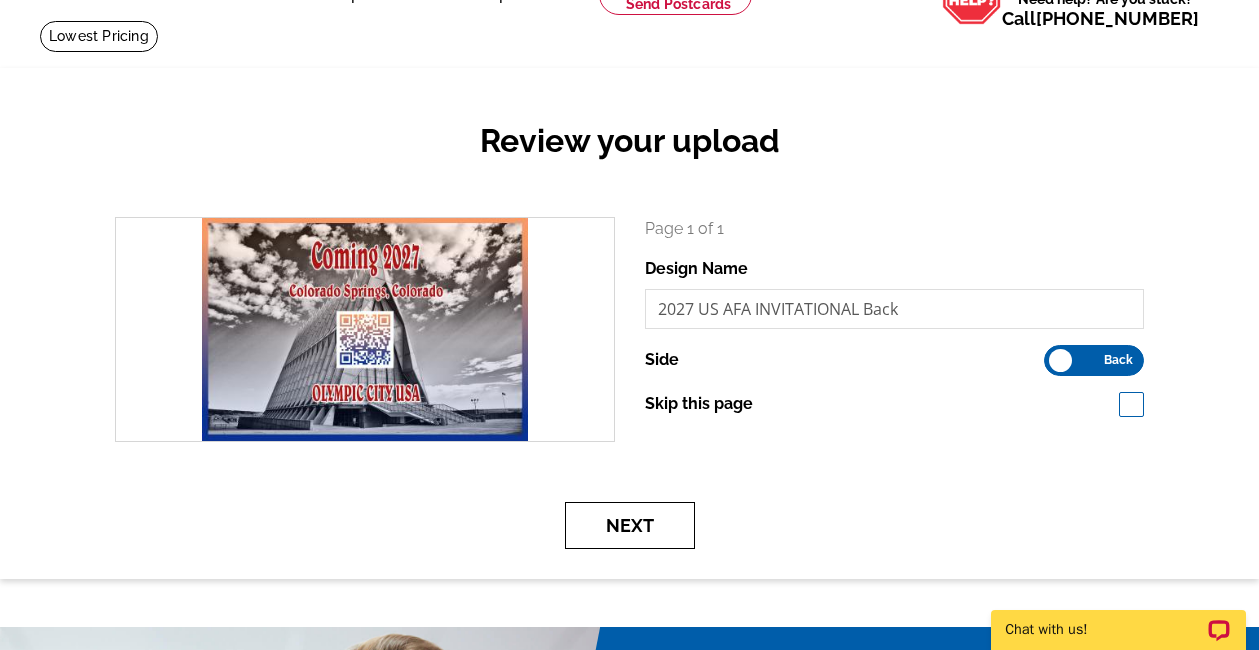 click on "Next" at bounding box center (630, 525) 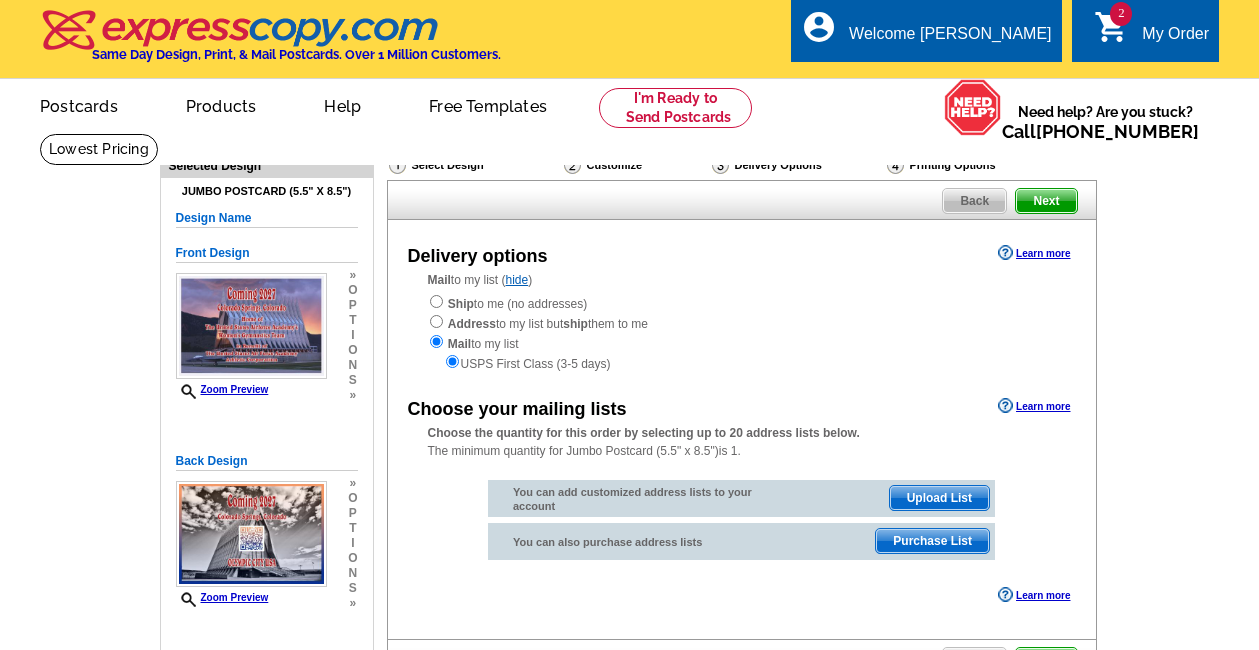 scroll, scrollTop: 0, scrollLeft: 0, axis: both 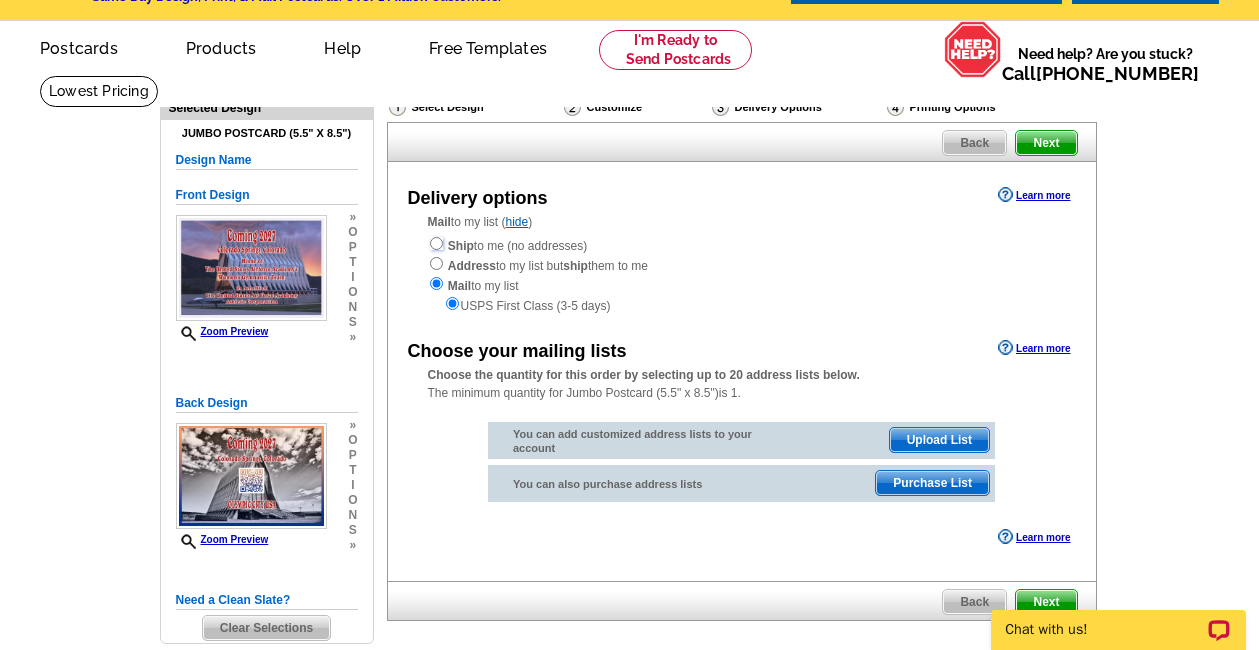 click at bounding box center [436, 243] 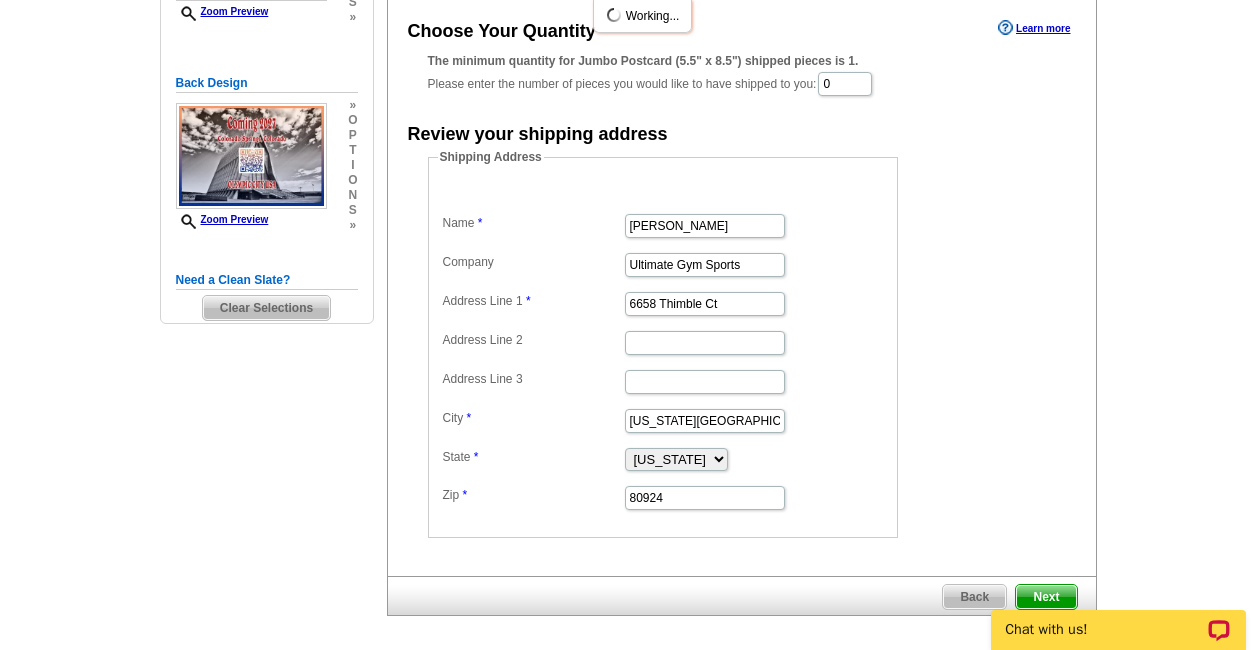scroll, scrollTop: 424, scrollLeft: 0, axis: vertical 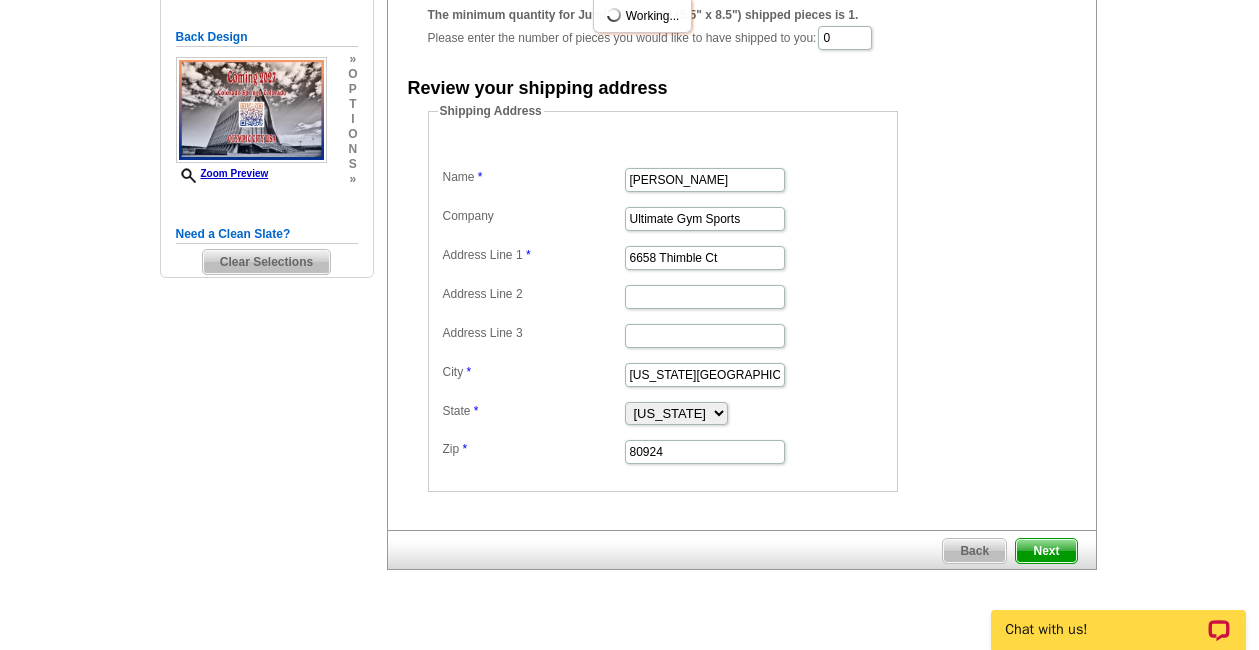 click on "Next" at bounding box center (1046, 551) 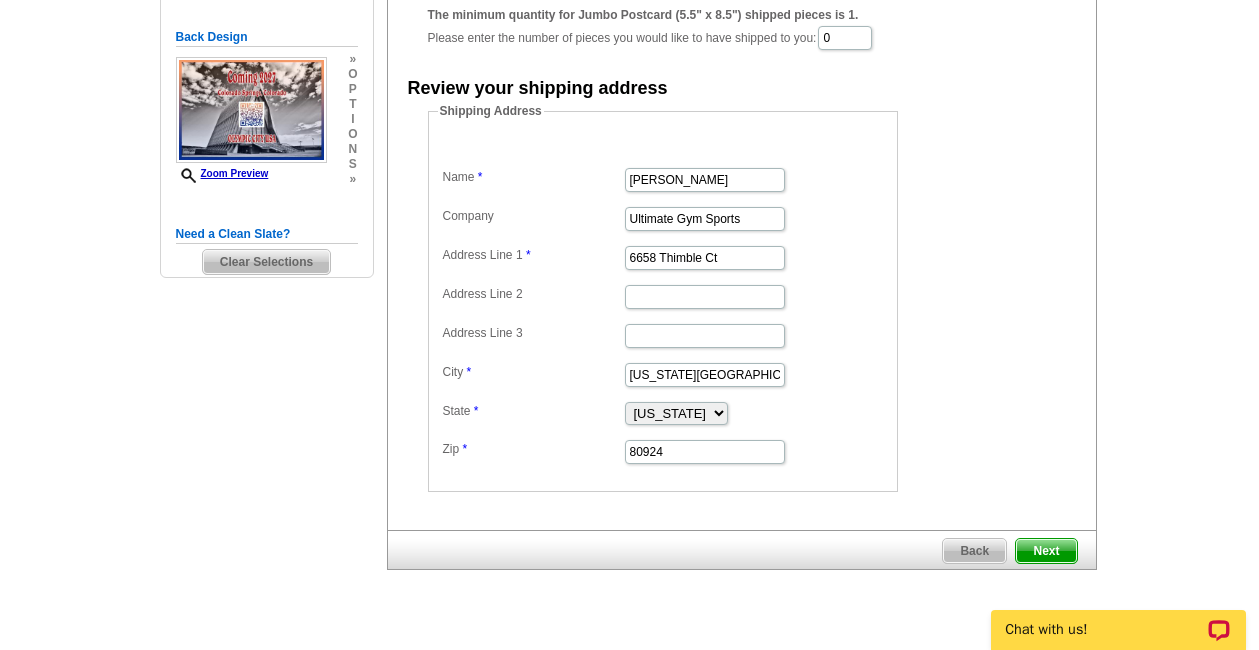 scroll, scrollTop: 0, scrollLeft: 0, axis: both 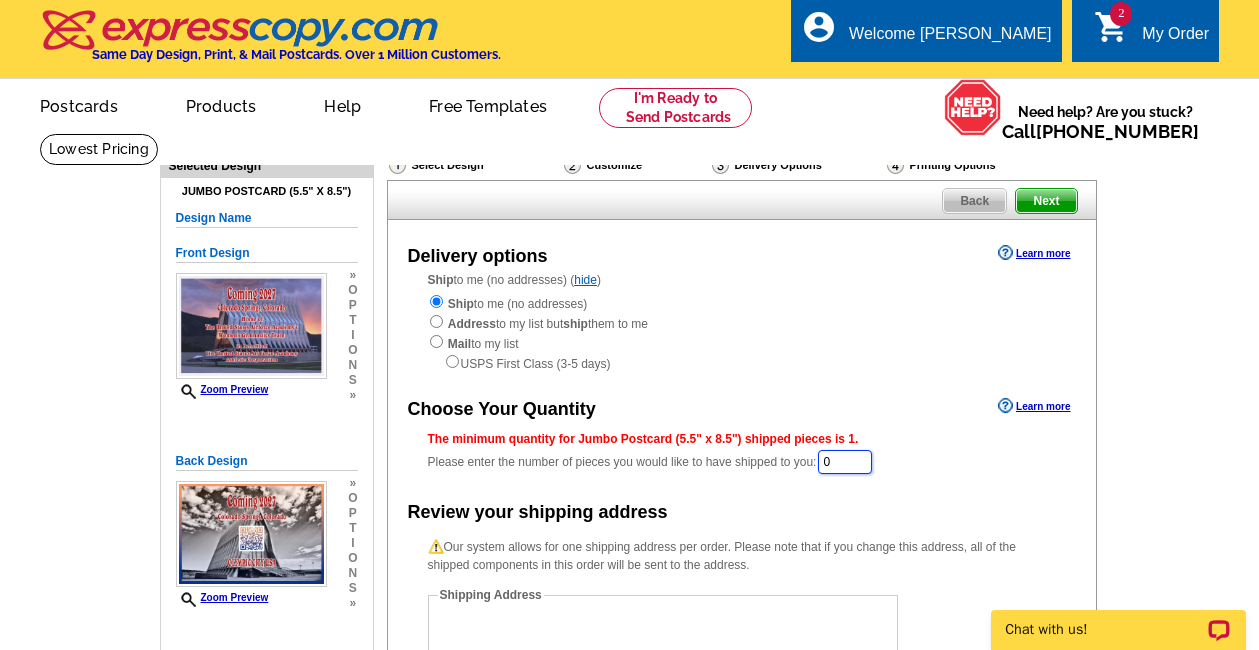 drag, startPoint x: 847, startPoint y: 462, endPoint x: 823, endPoint y: 462, distance: 24 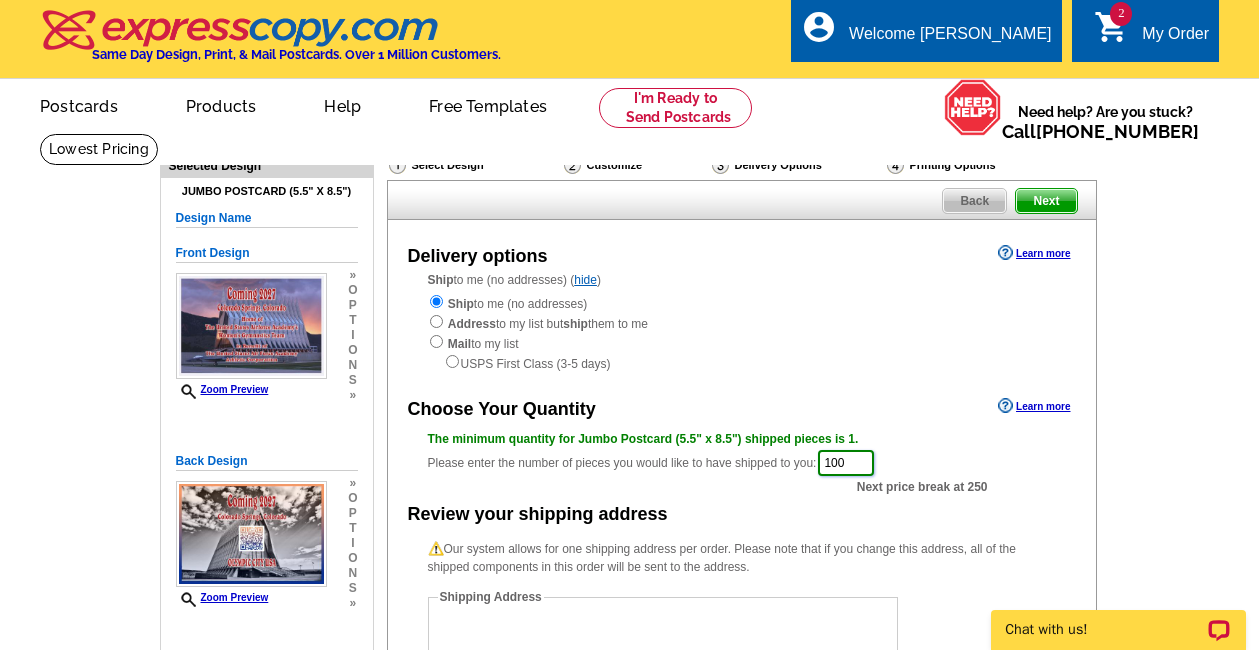 type on "100" 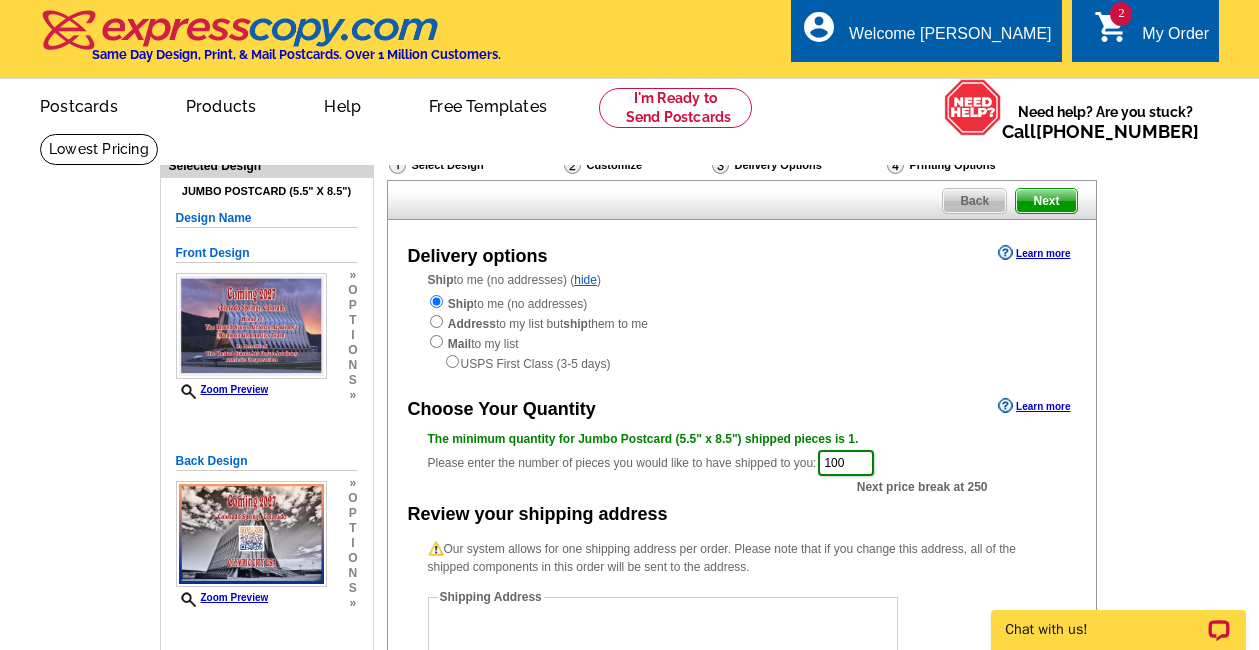 click on "Delivery options
Learn more
Ship  to me (no addresses)                            ( hide )
Ship  to me (no addresses)
Address  to my list but  ship  them to me
Mail  to my list
USPS First Class                                                    (3-5 days)
Choose Your Quantity
Learn more
100" at bounding box center (742, 618) 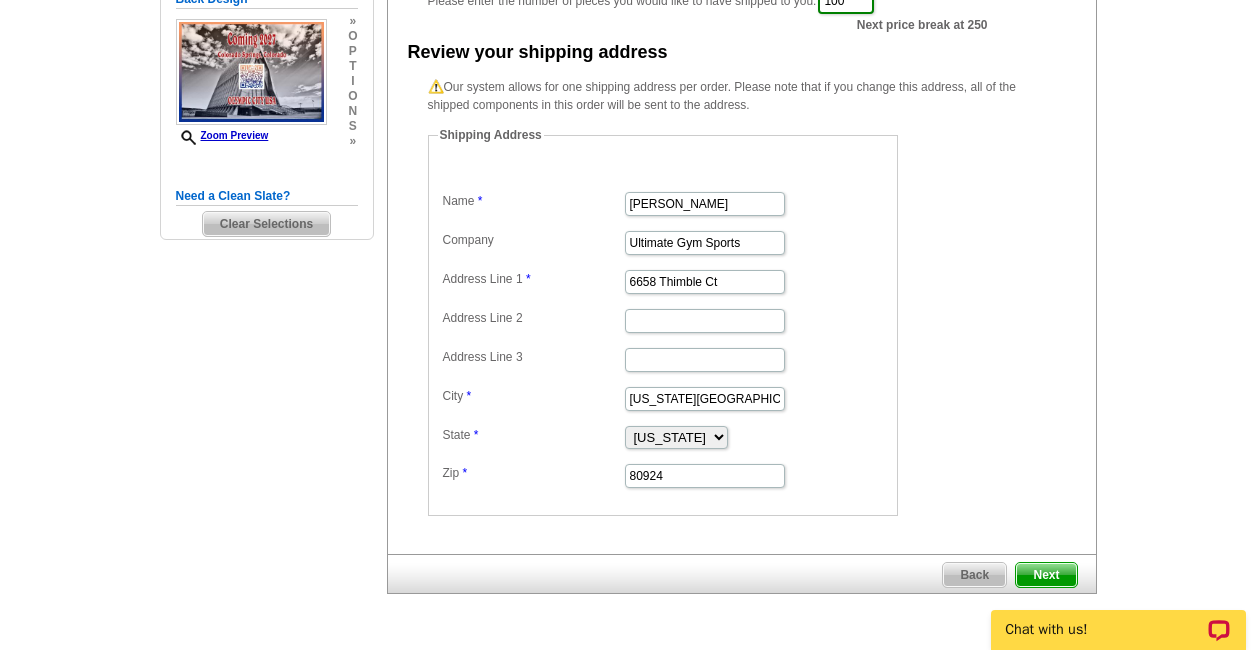 scroll, scrollTop: 568, scrollLeft: 0, axis: vertical 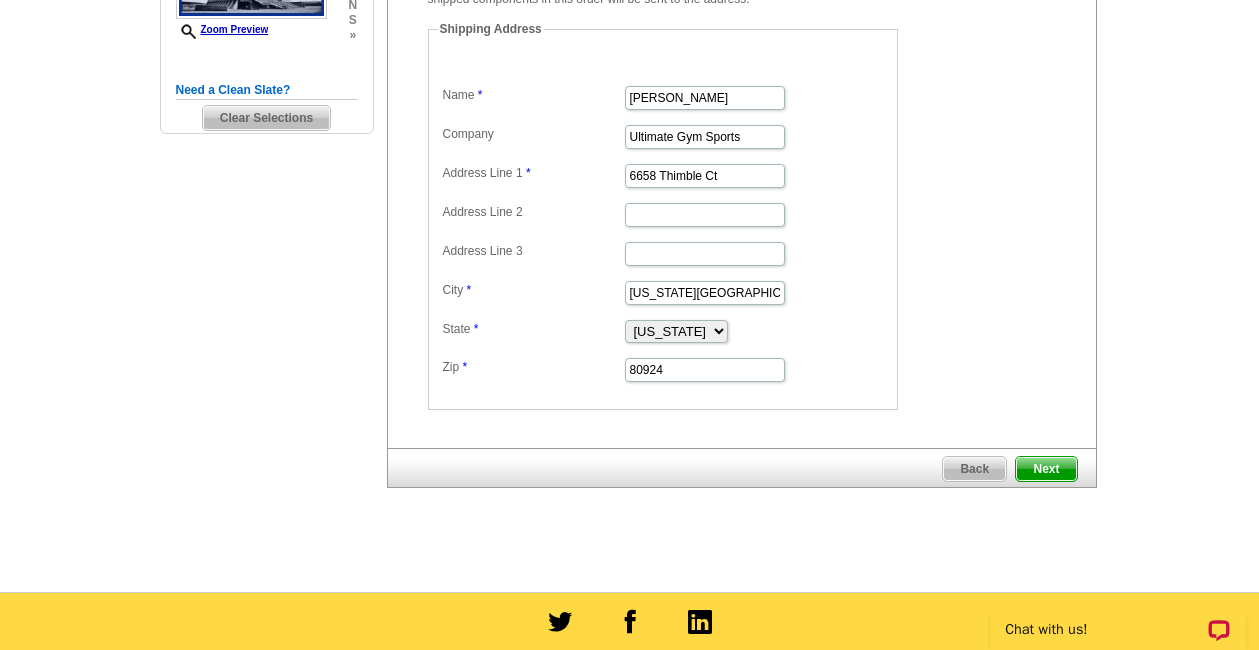 click on "Next" at bounding box center (1046, 469) 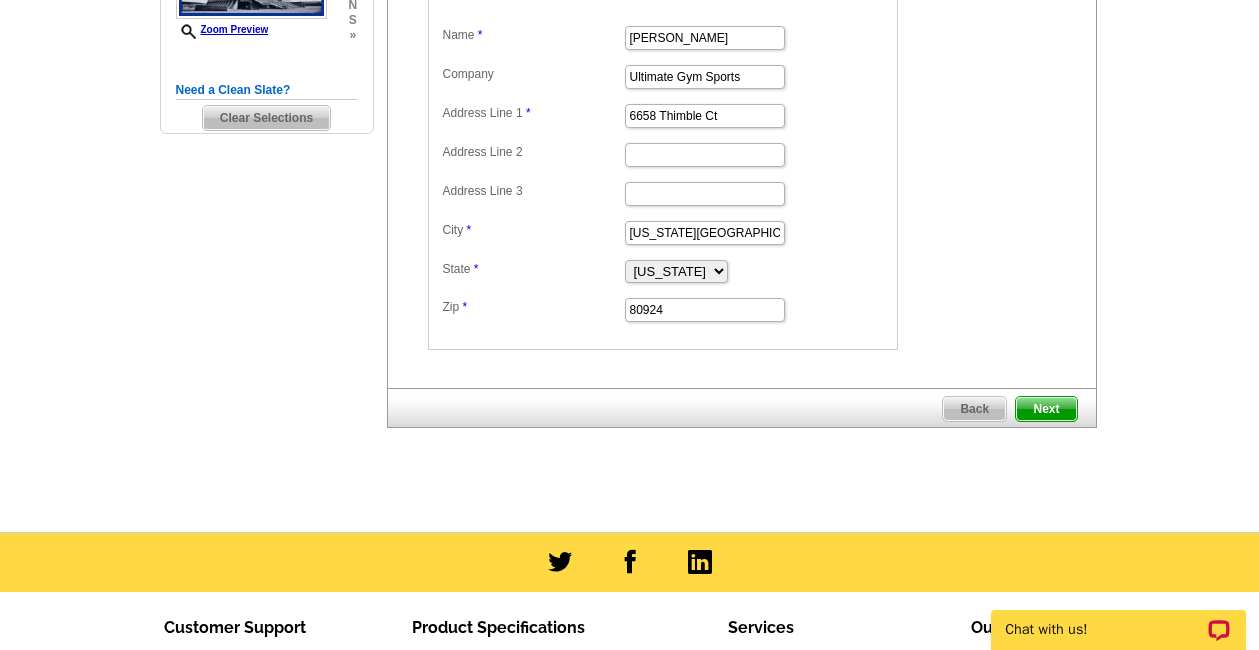 scroll, scrollTop: 0, scrollLeft: 0, axis: both 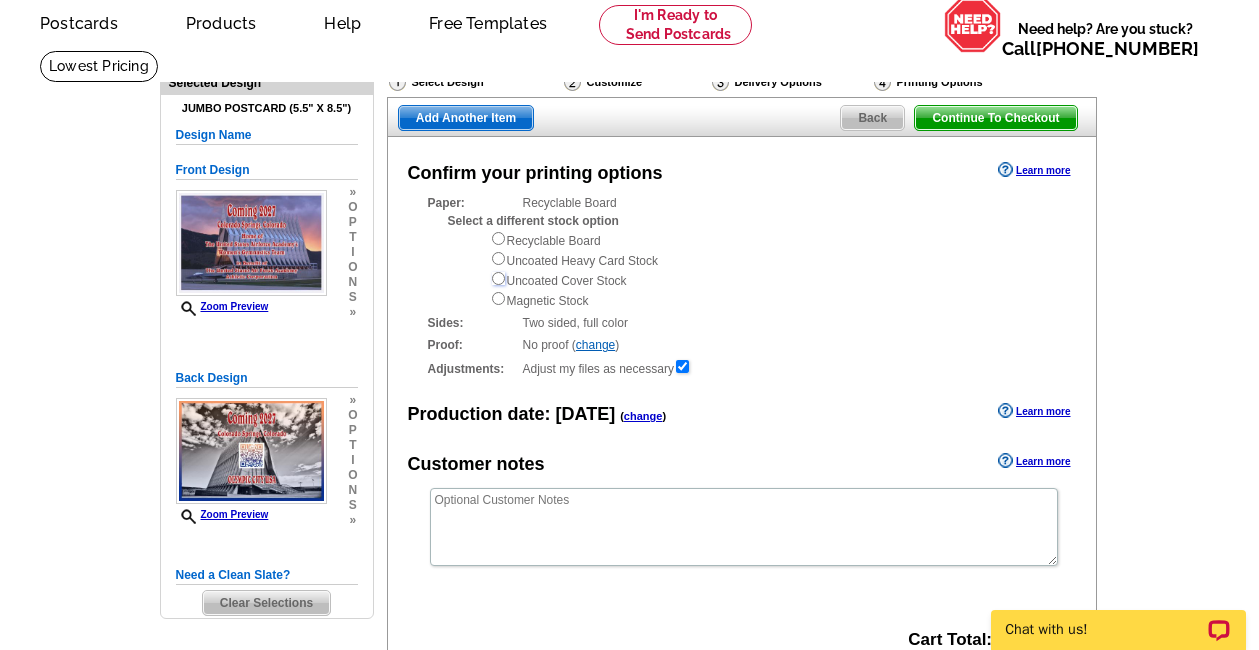 click at bounding box center (498, 278) 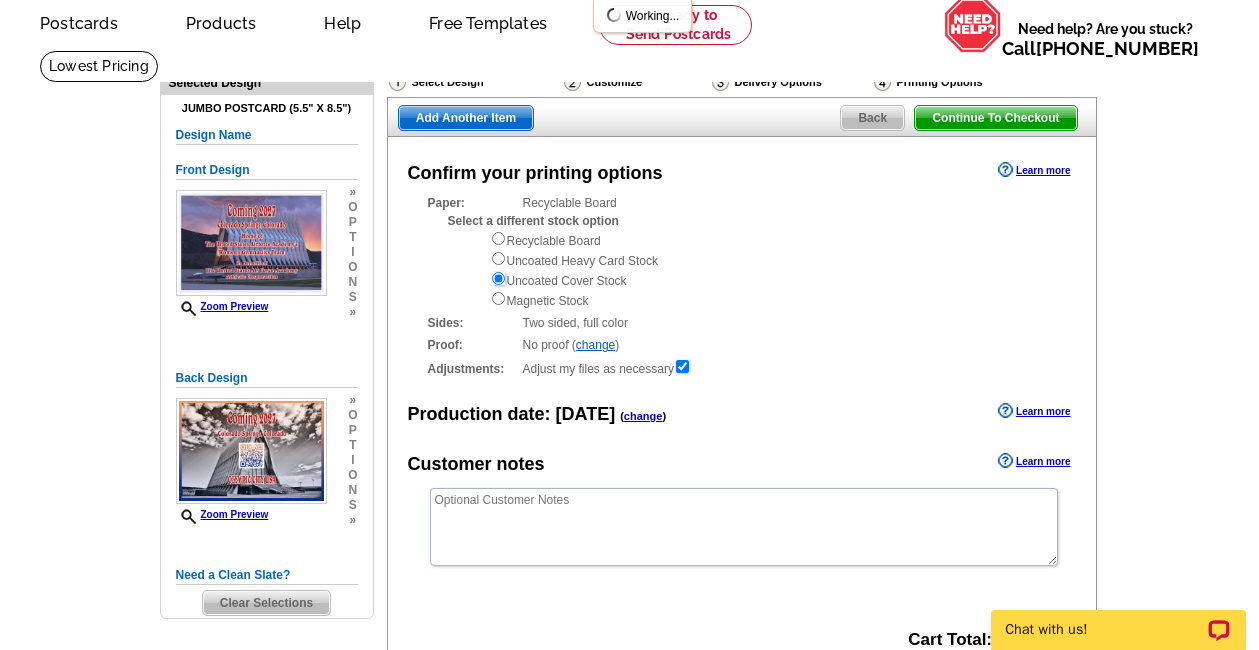 scroll, scrollTop: 0, scrollLeft: 0, axis: both 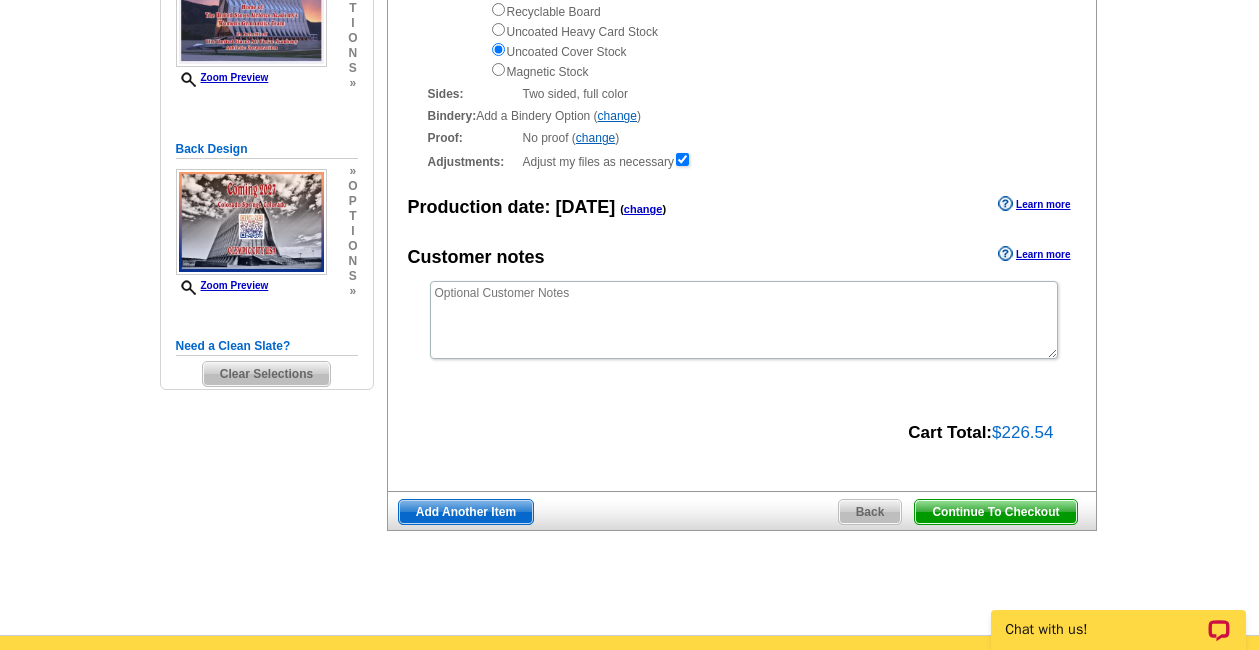 click on "Continue To Checkout" at bounding box center [995, 512] 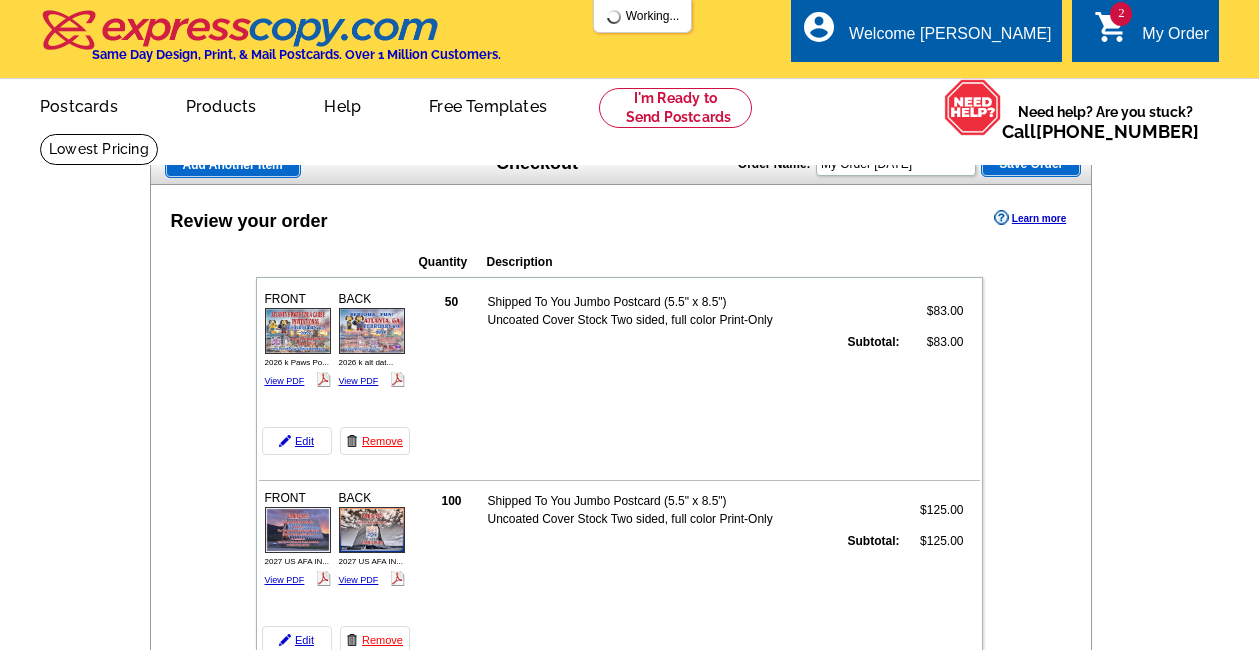 scroll, scrollTop: 0, scrollLeft: 0, axis: both 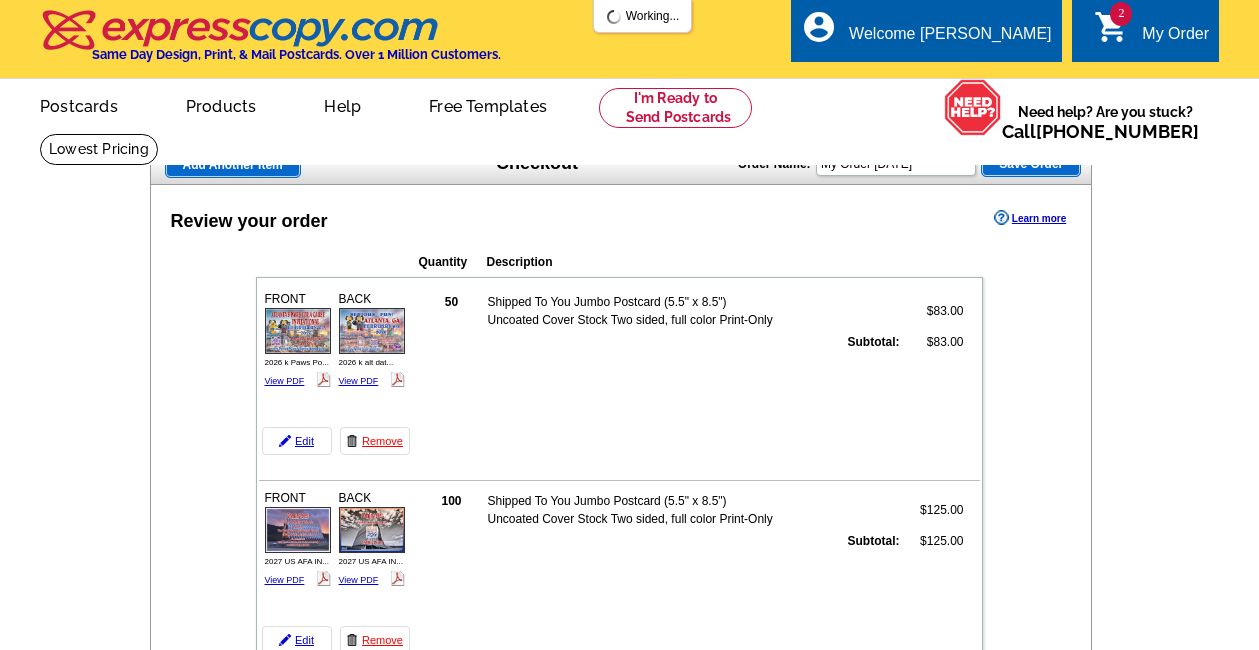 click at bounding box center (619, 470) 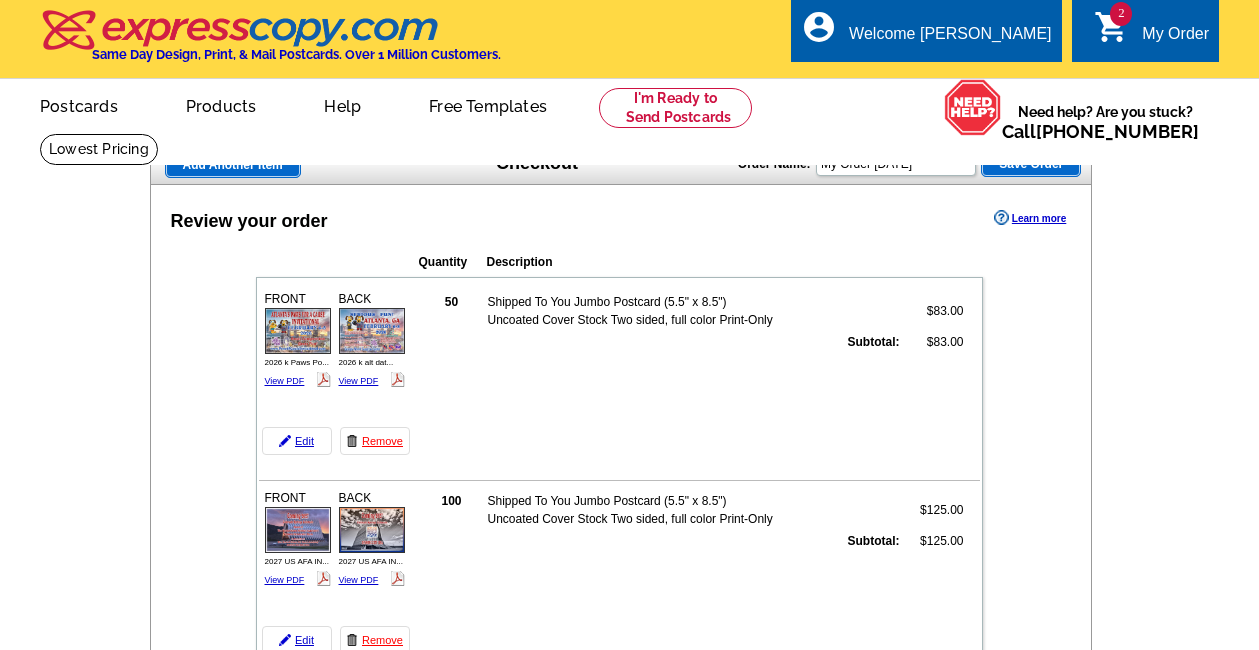 scroll, scrollTop: 218, scrollLeft: 0, axis: vertical 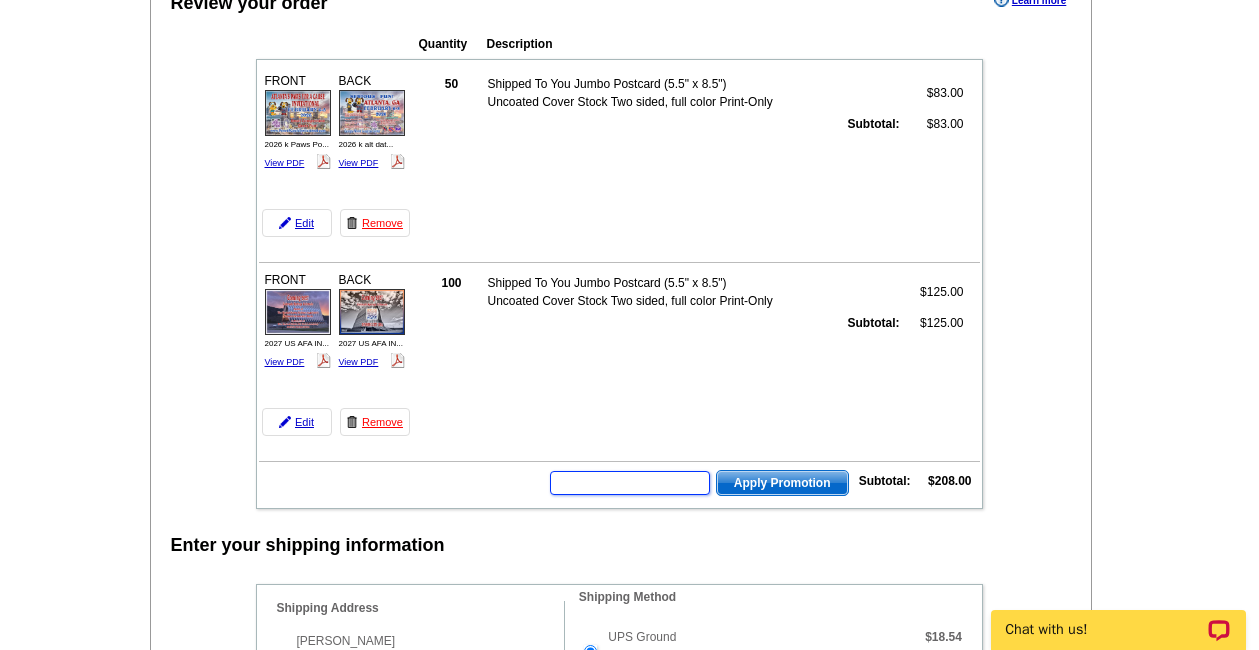 click at bounding box center (630, 483) 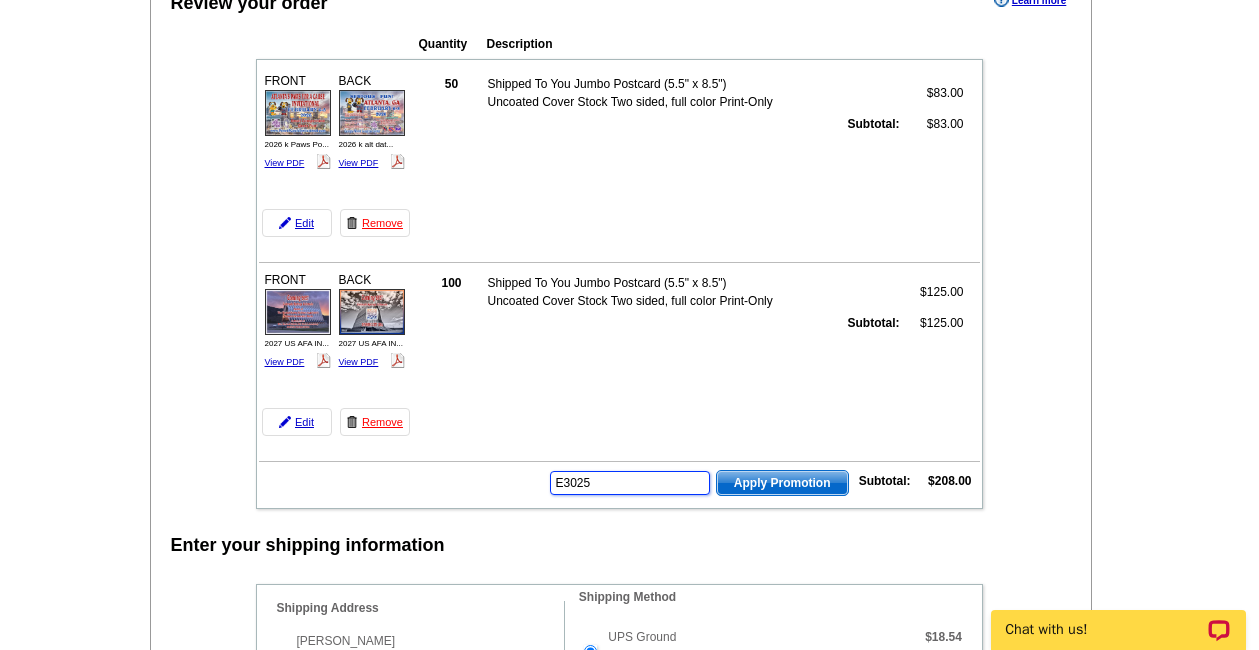 type on "E3025" 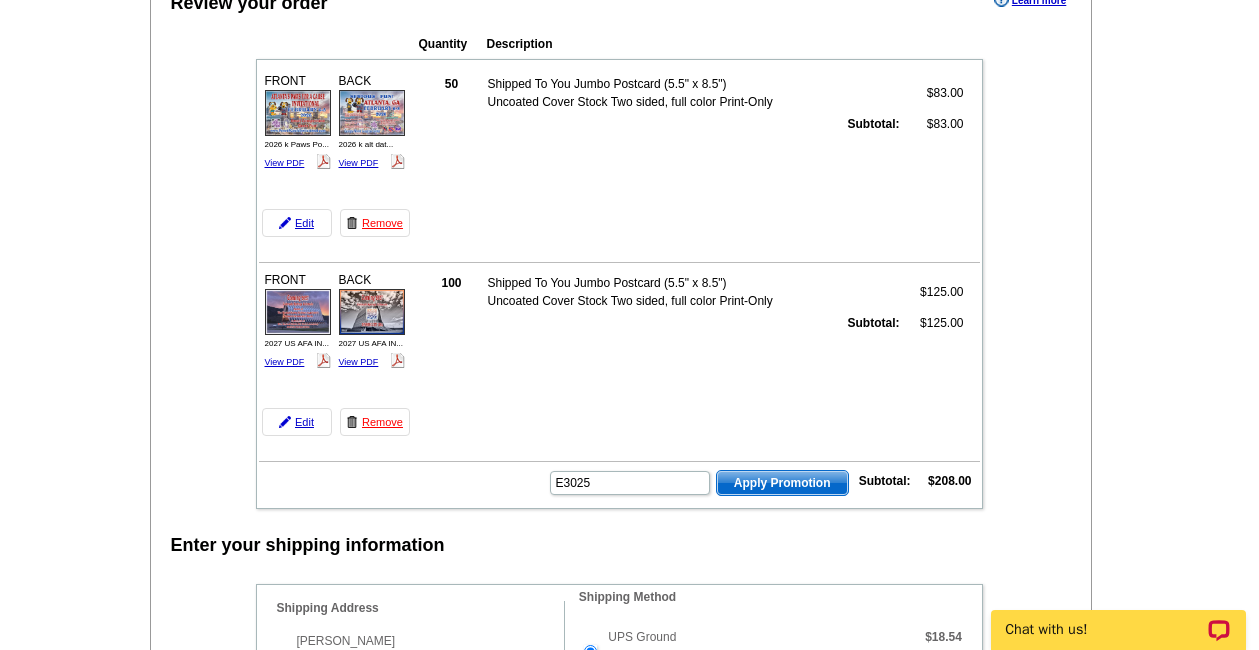 click on "Apply Promotion" at bounding box center (782, 483) 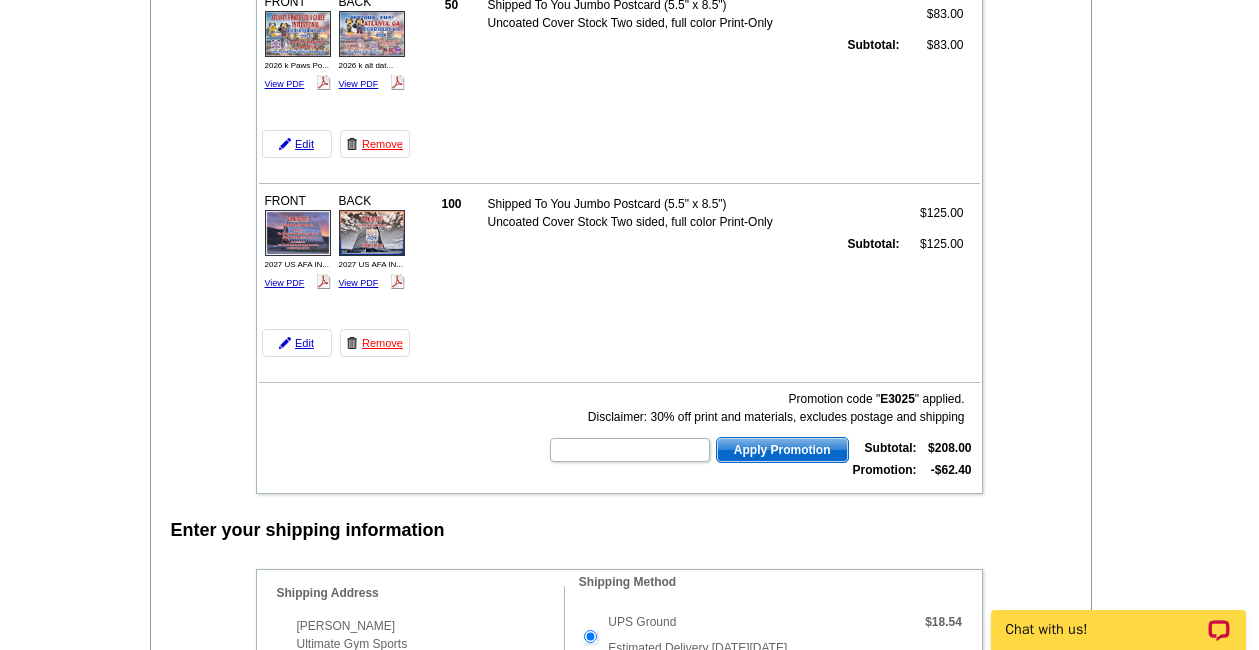 scroll, scrollTop: 298, scrollLeft: 0, axis: vertical 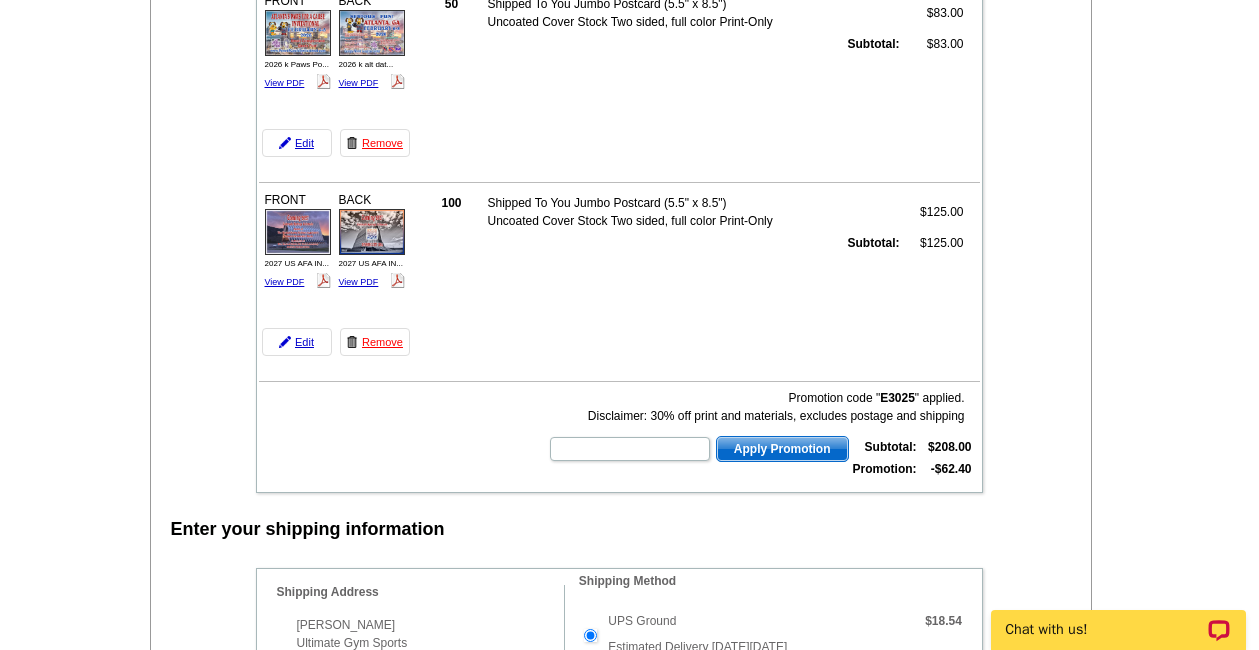 click at bounding box center (629, 2236) 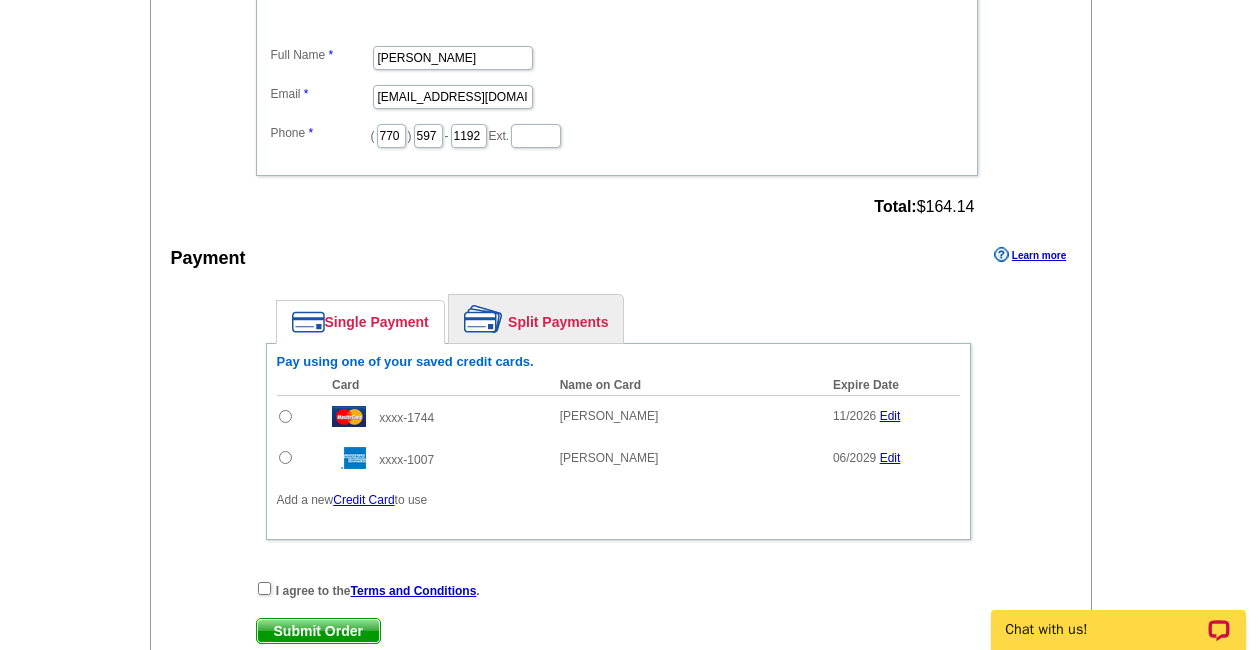 scroll, scrollTop: 1317, scrollLeft: 0, axis: vertical 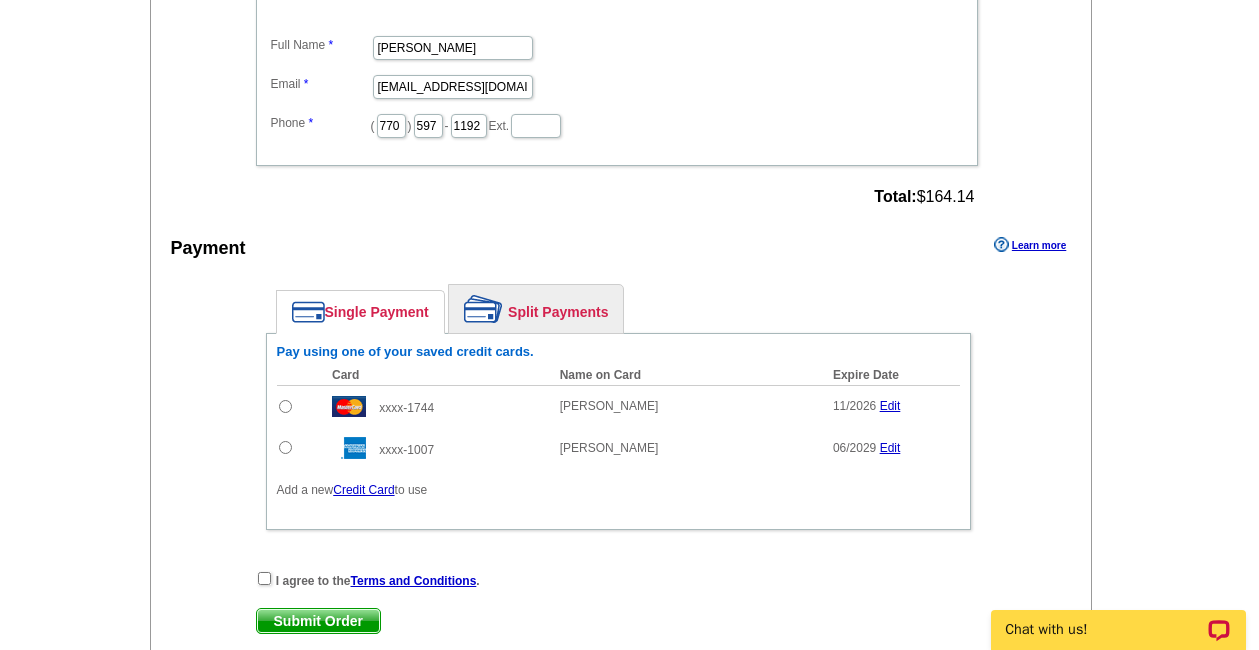 click at bounding box center (285, 447) 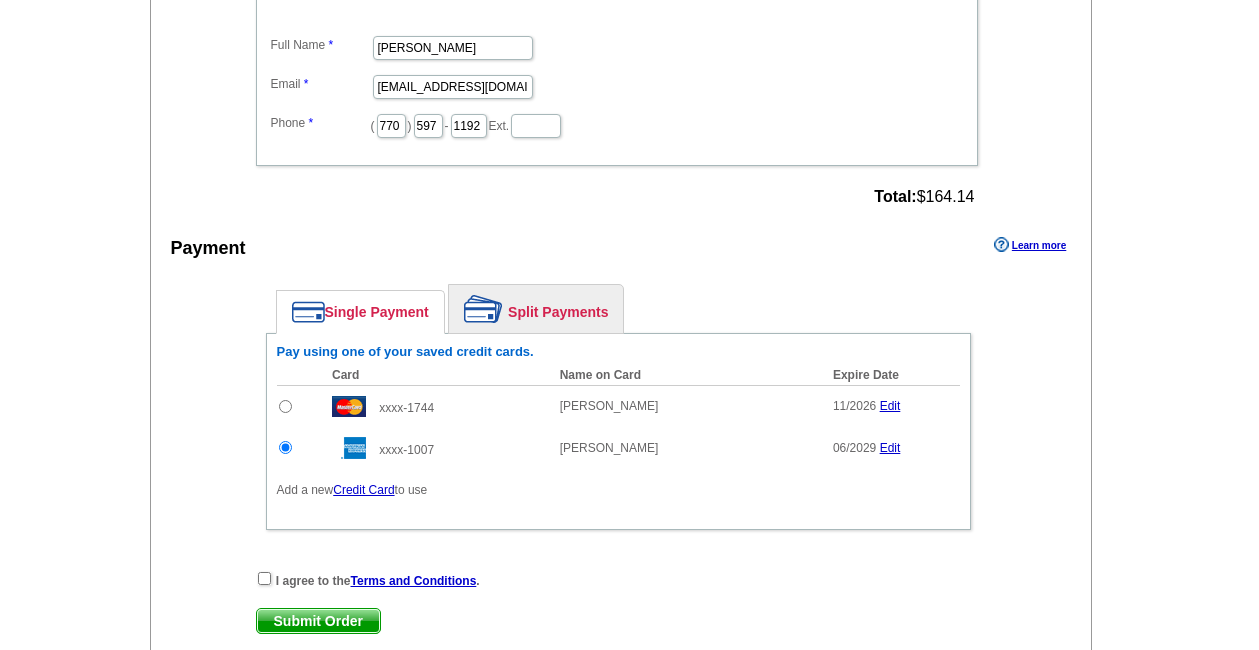 click at bounding box center (285, 406) 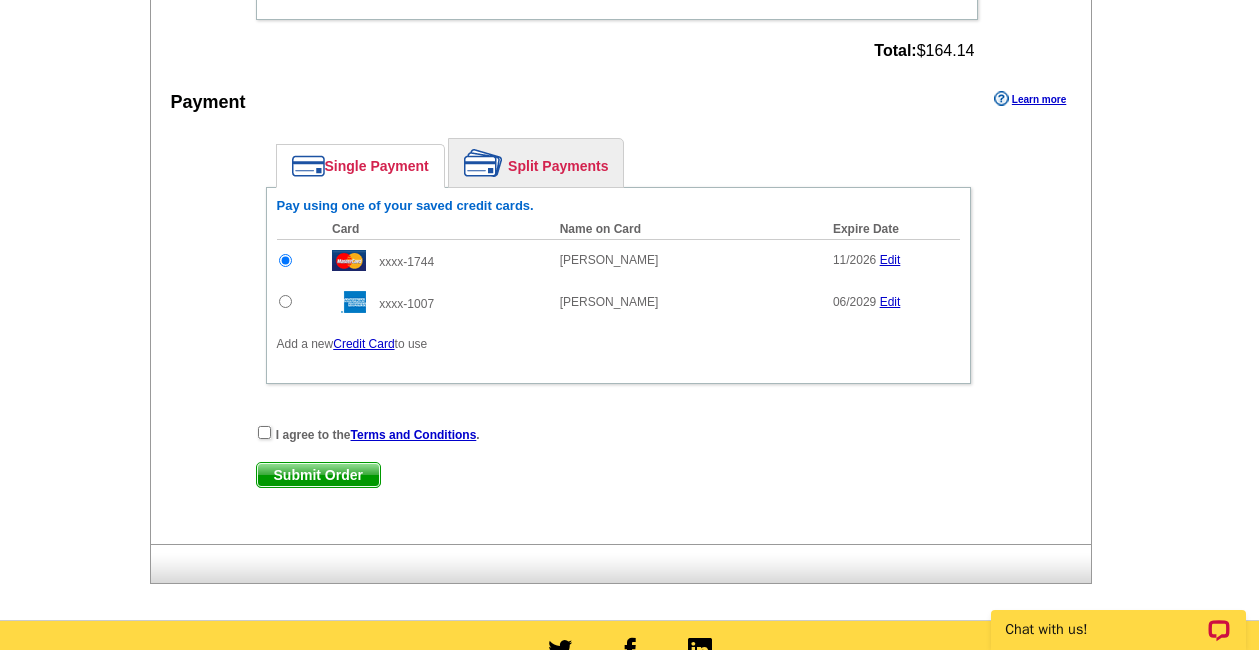 scroll, scrollTop: 1468, scrollLeft: 0, axis: vertical 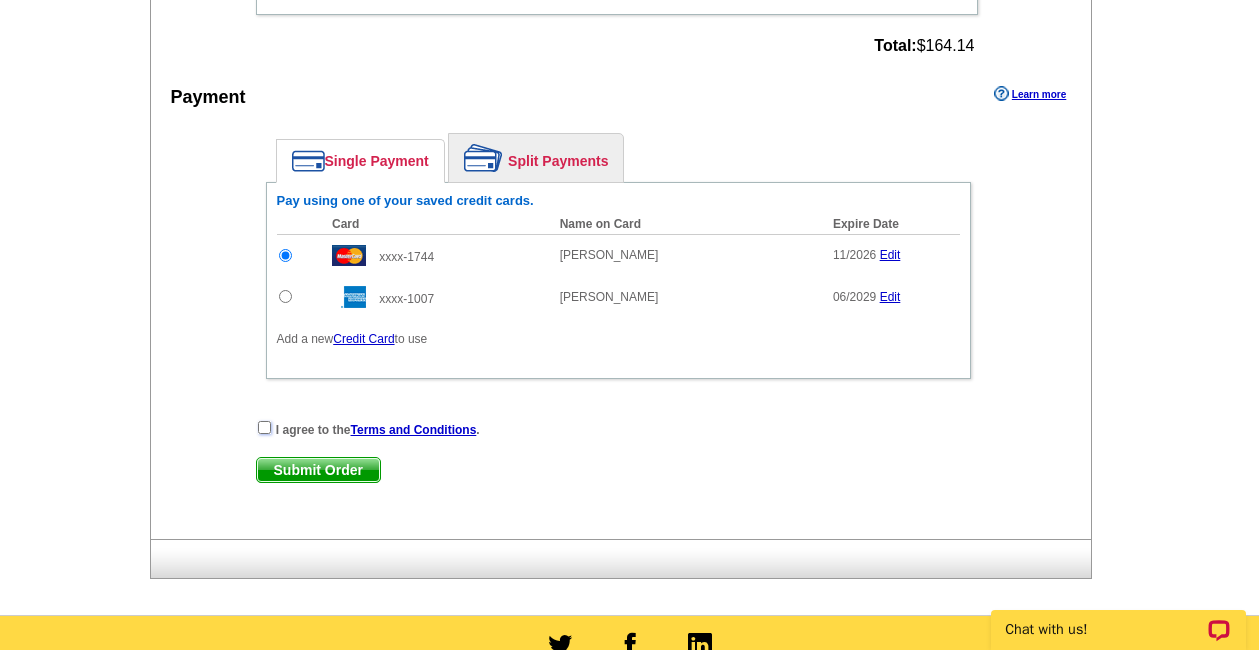 click at bounding box center (264, 427) 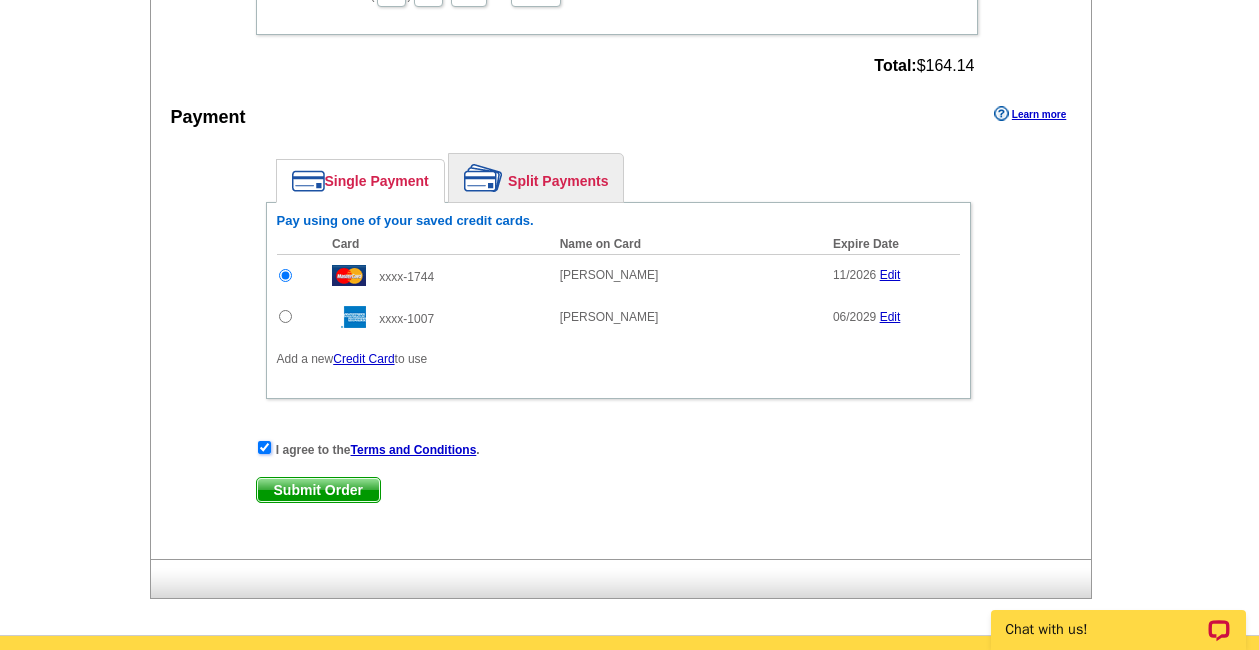 scroll, scrollTop: 1450, scrollLeft: 0, axis: vertical 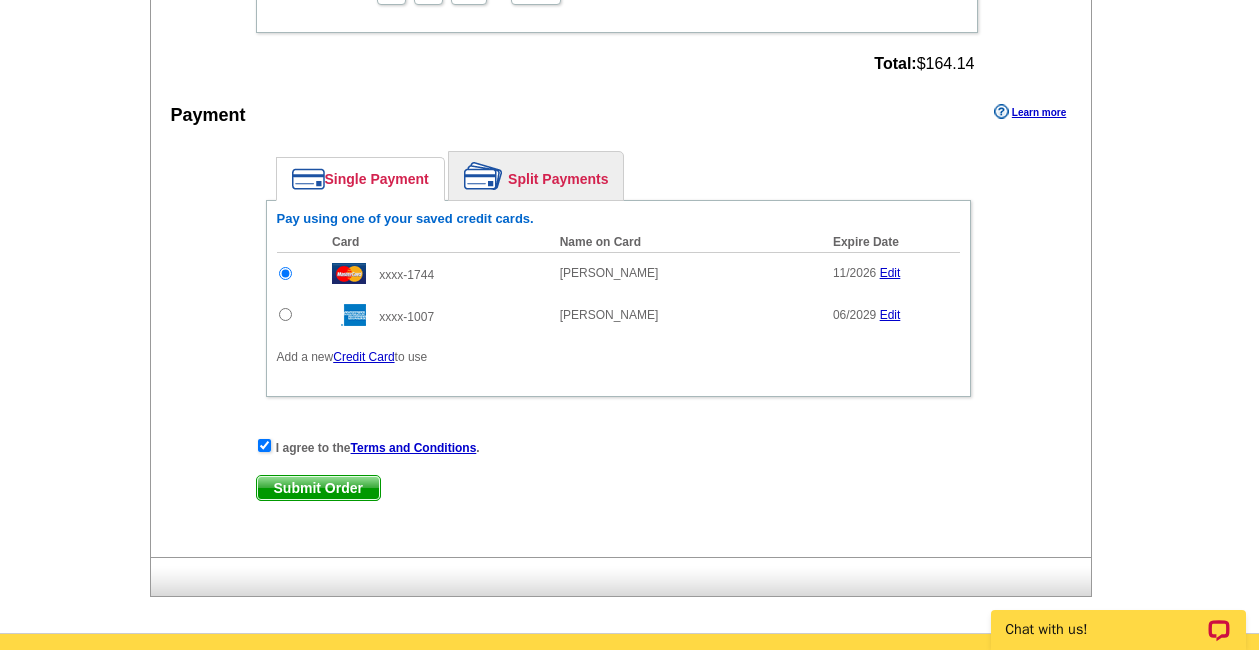 click on "Submit Order" at bounding box center (318, 488) 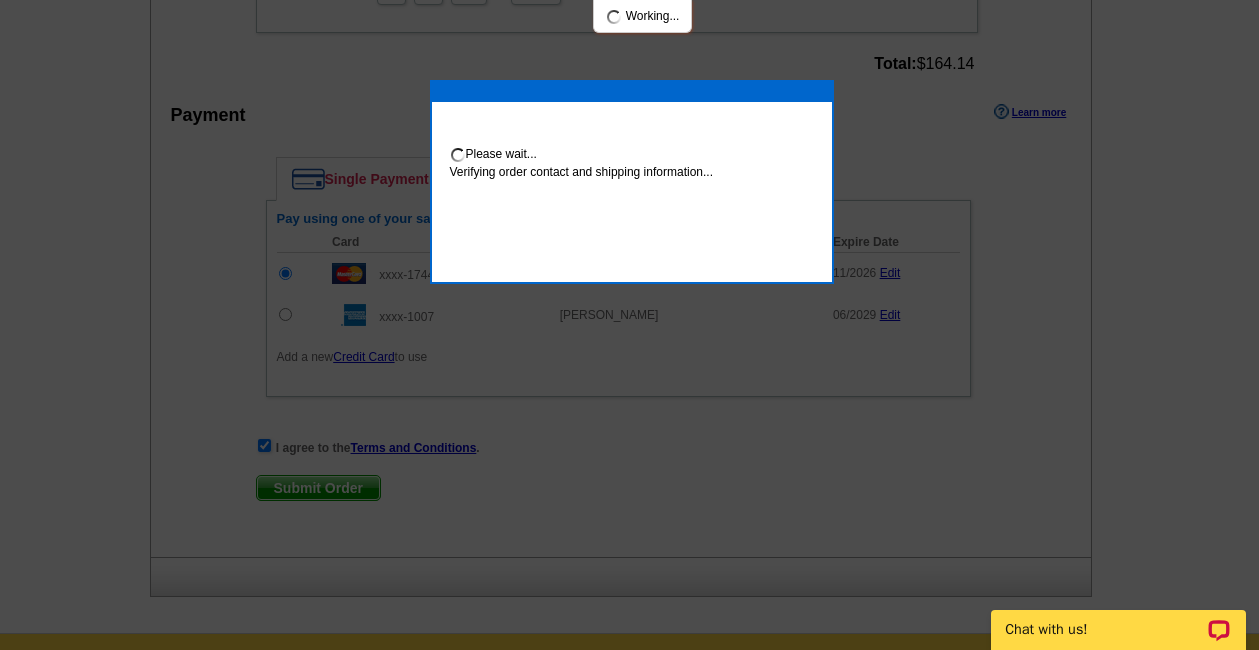 scroll, scrollTop: 1442, scrollLeft: 0, axis: vertical 